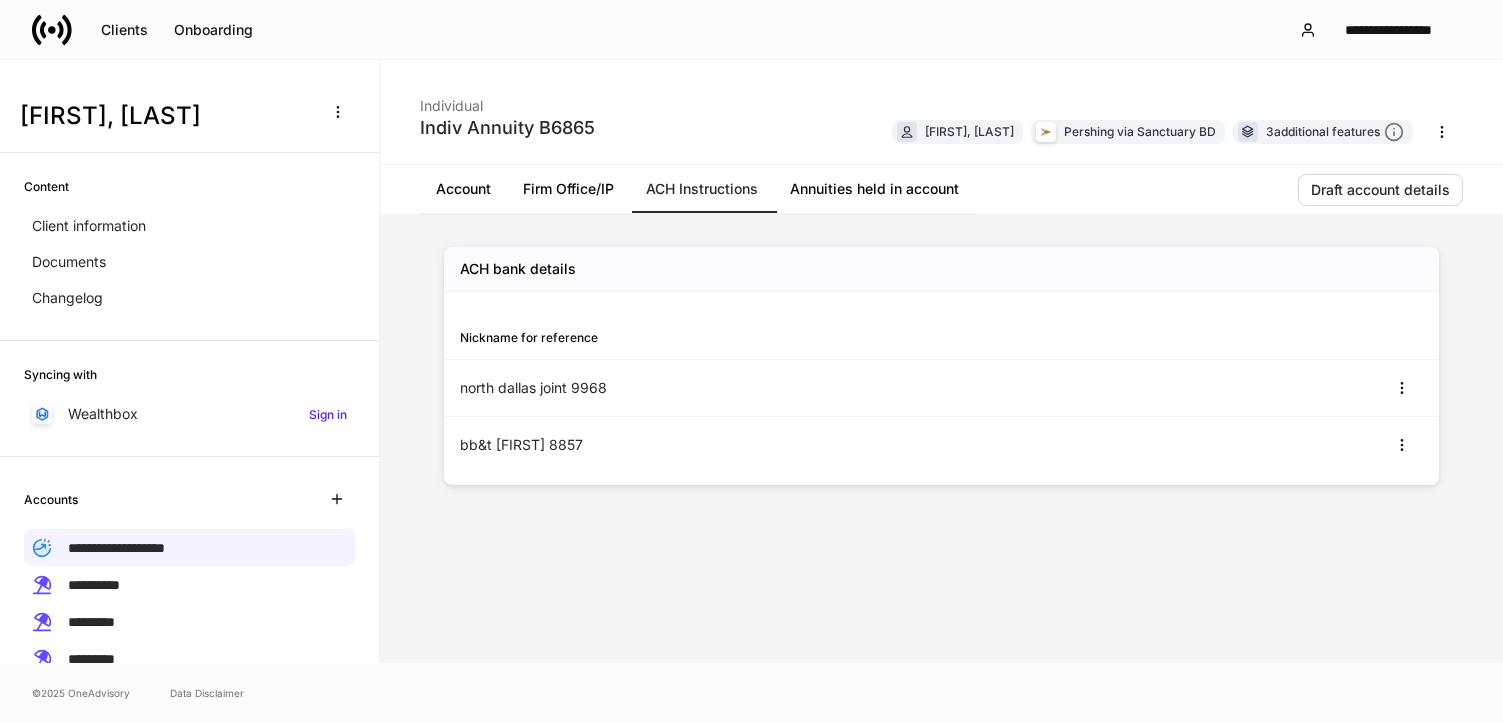 scroll, scrollTop: 0, scrollLeft: 0, axis: both 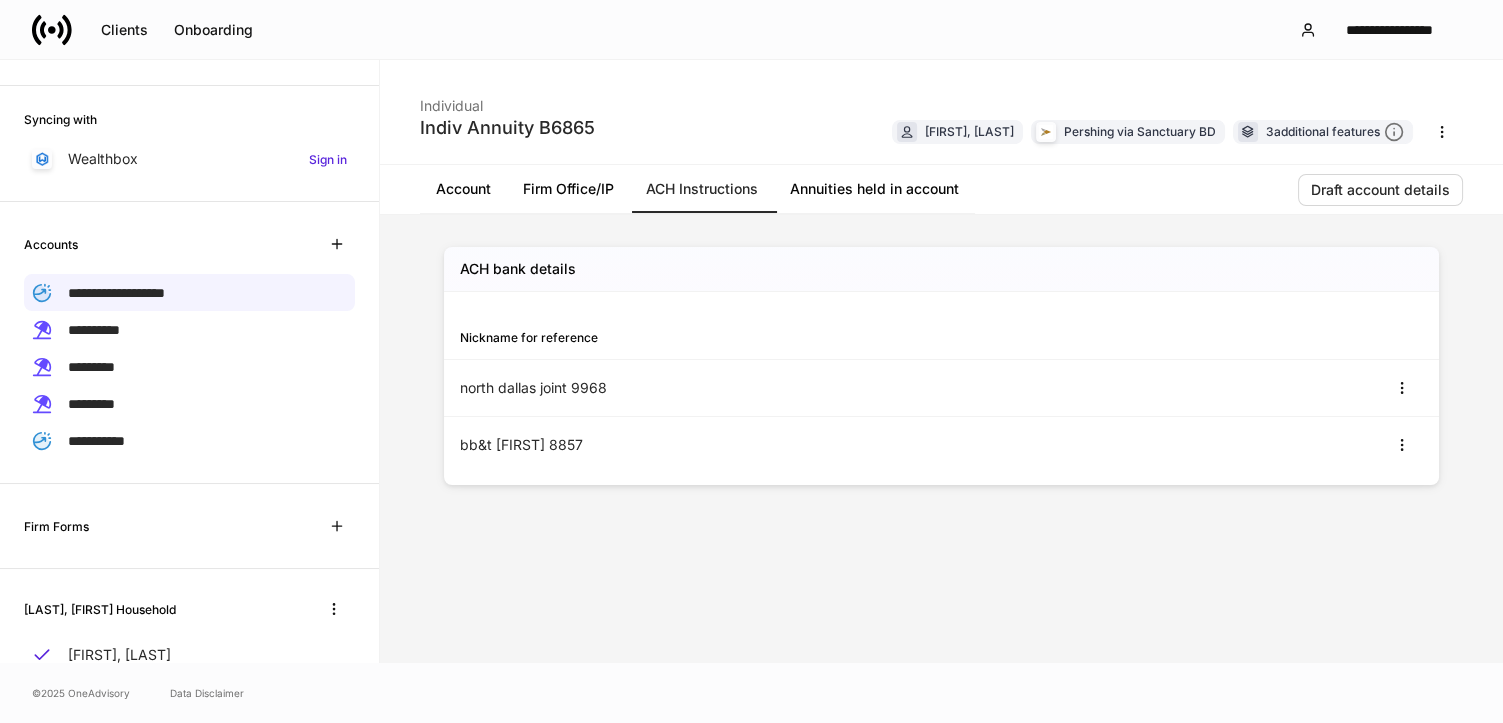 click on "ACH bank details Nickname for reference north dallas joint 9968 bb&t [FIRST] 8857" at bounding box center (941, 439) 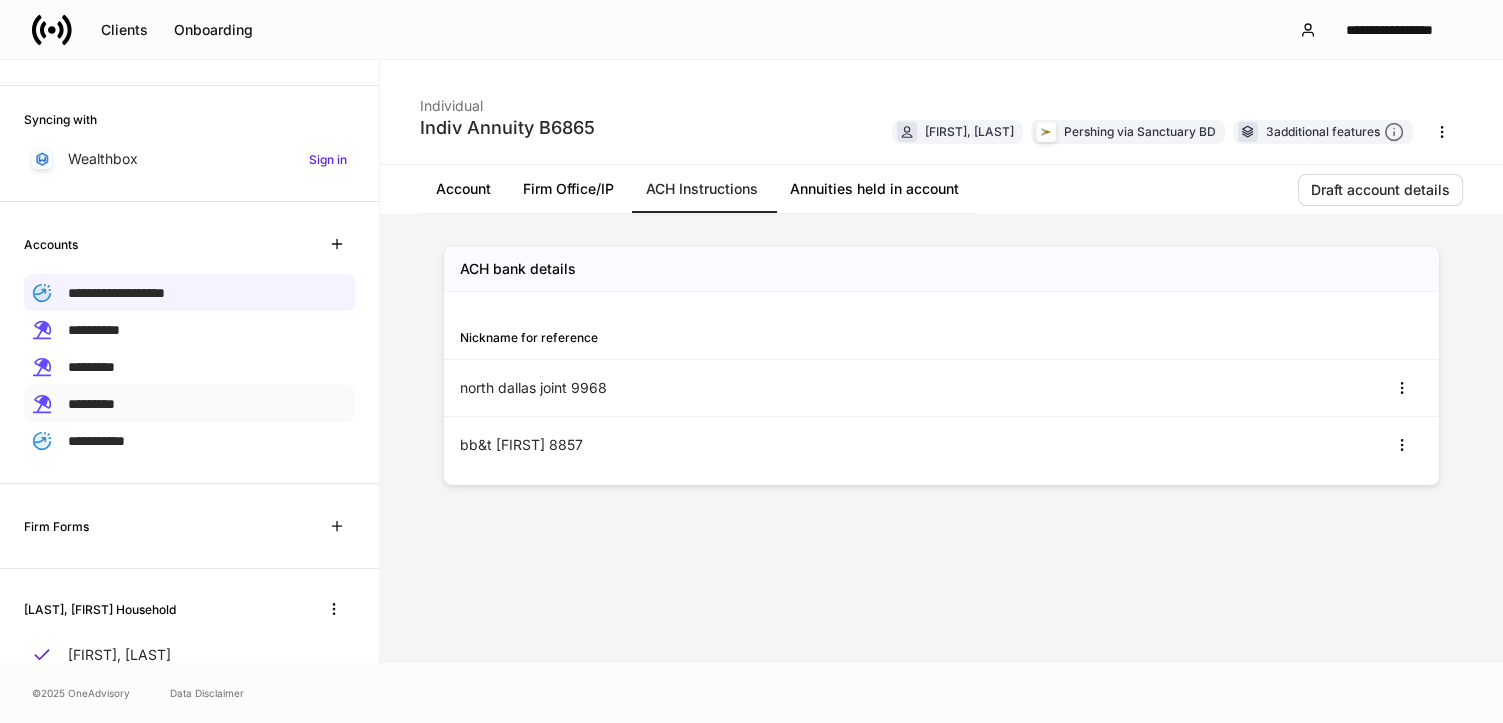 click on "*********" at bounding box center (91, 403) 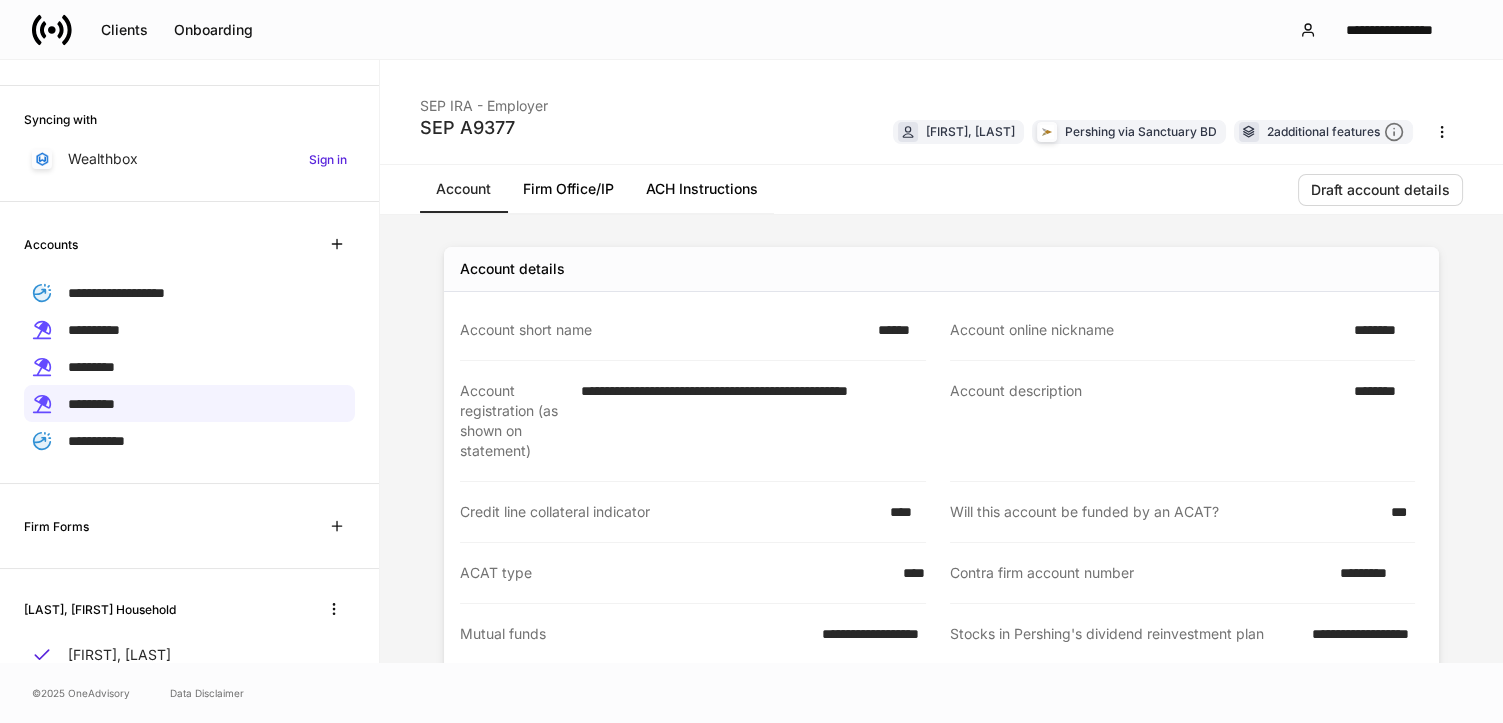 click on "********" at bounding box center (1378, 330) 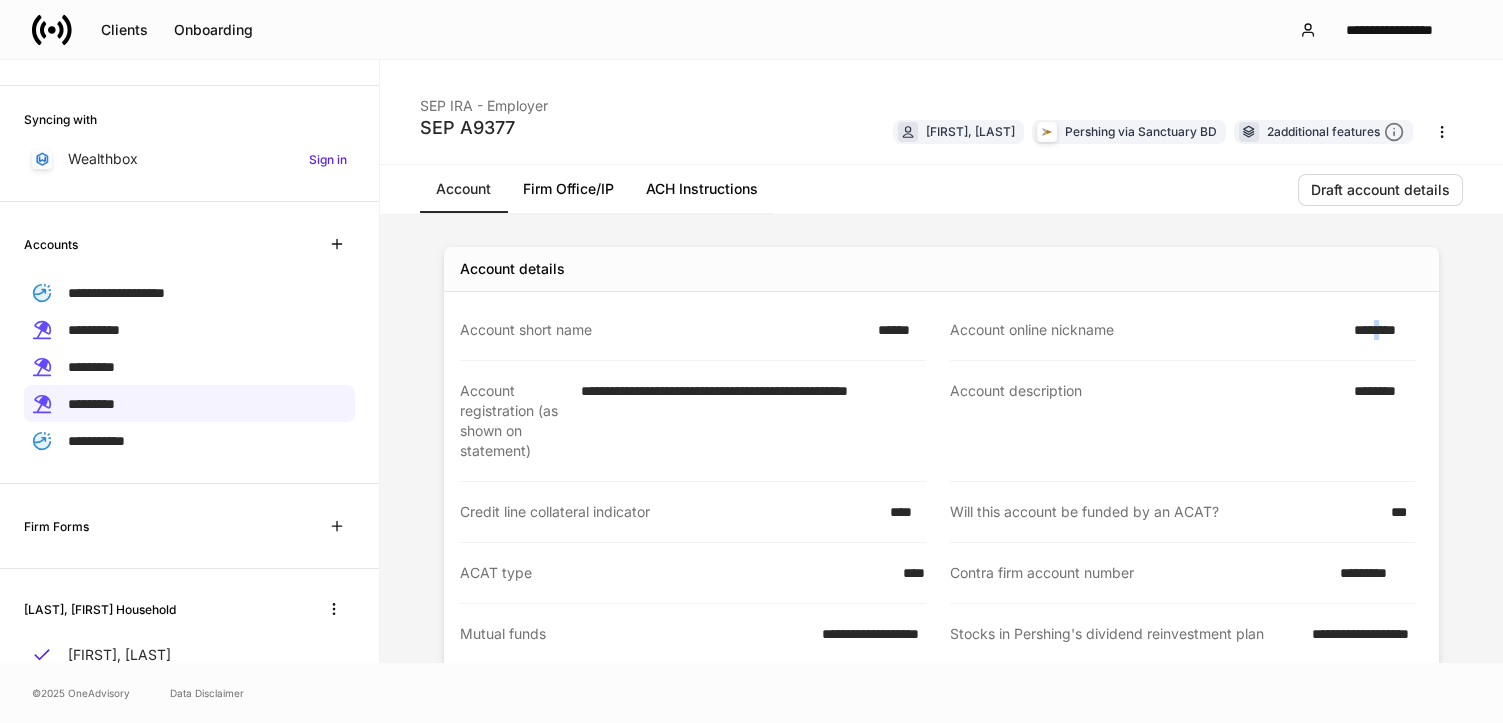 click on "********" at bounding box center [1378, 330] 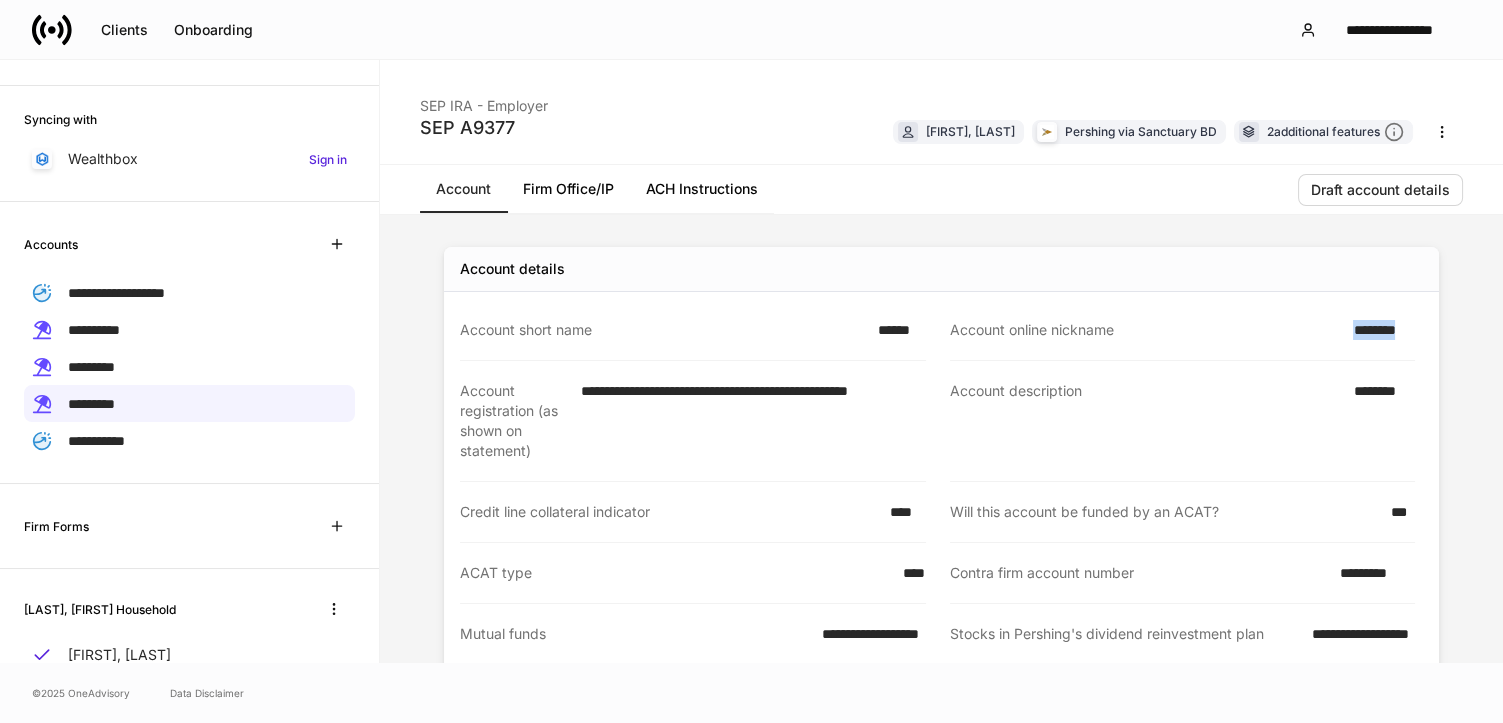 click on "********" at bounding box center [1378, 330] 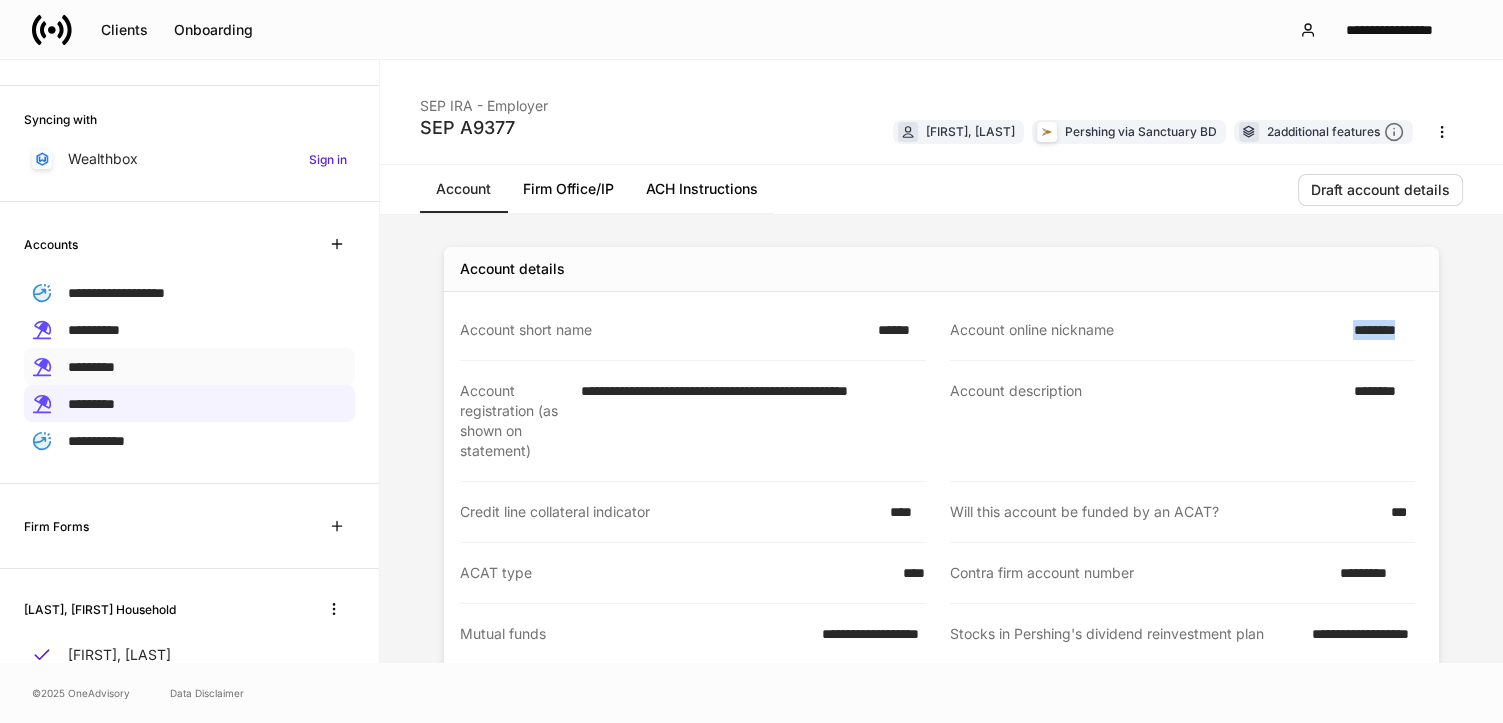 click on "*********" at bounding box center (91, 367) 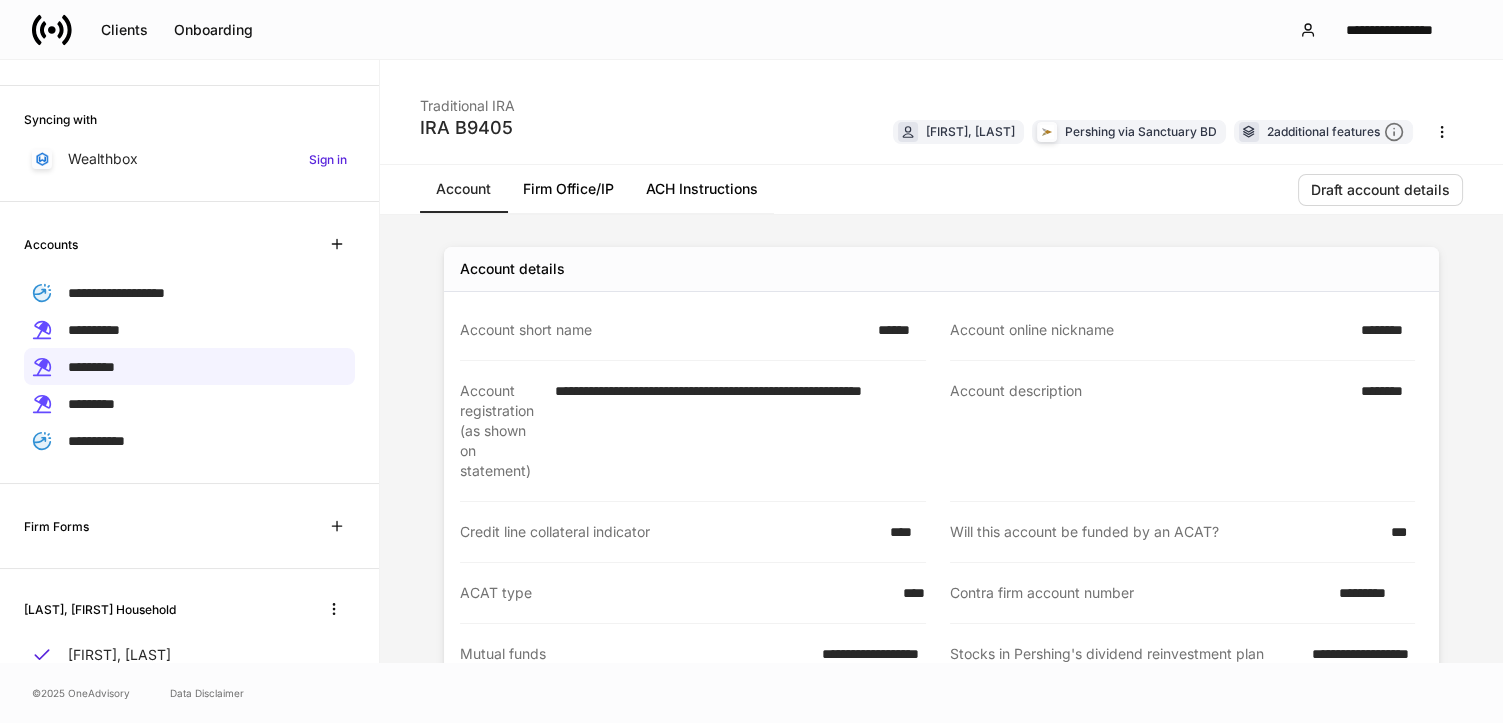 click on "********" at bounding box center (1382, 330) 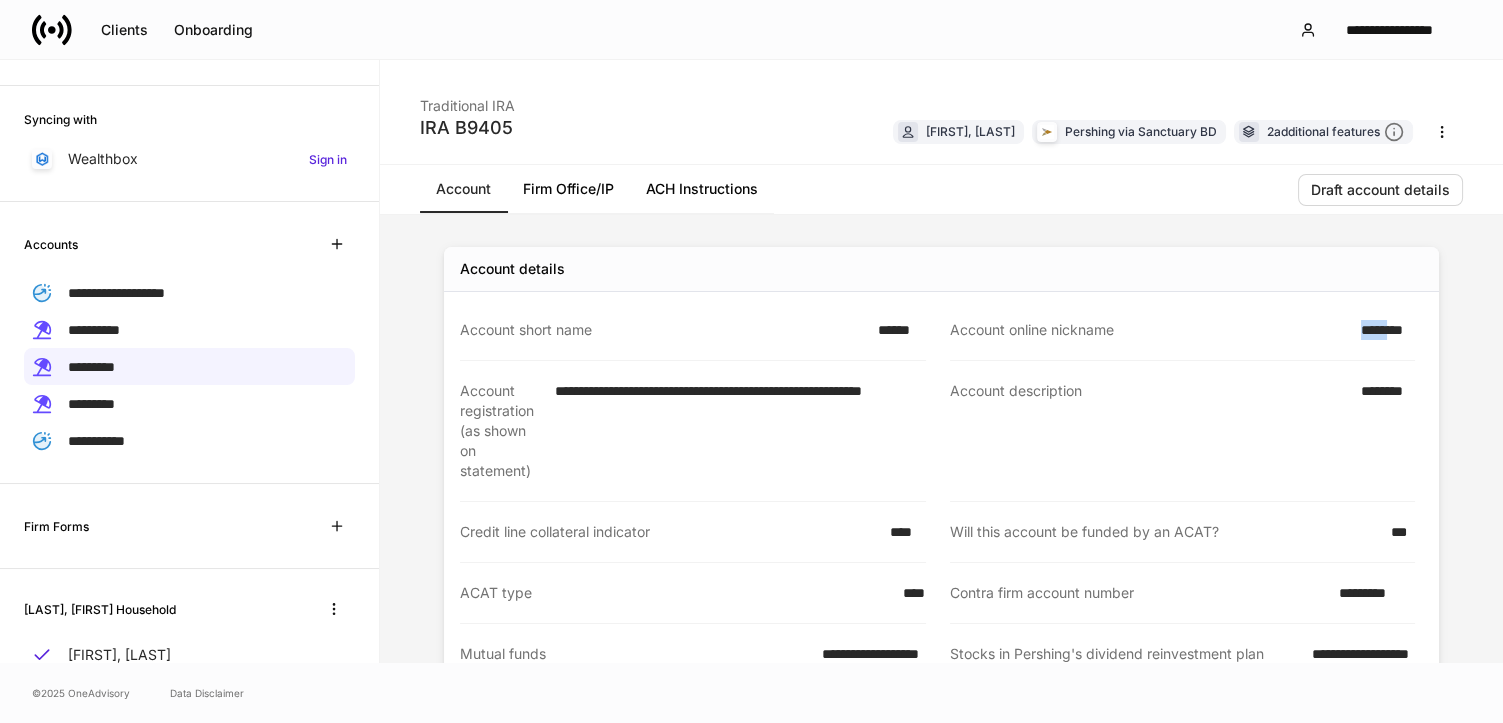 click on "********" at bounding box center (1382, 330) 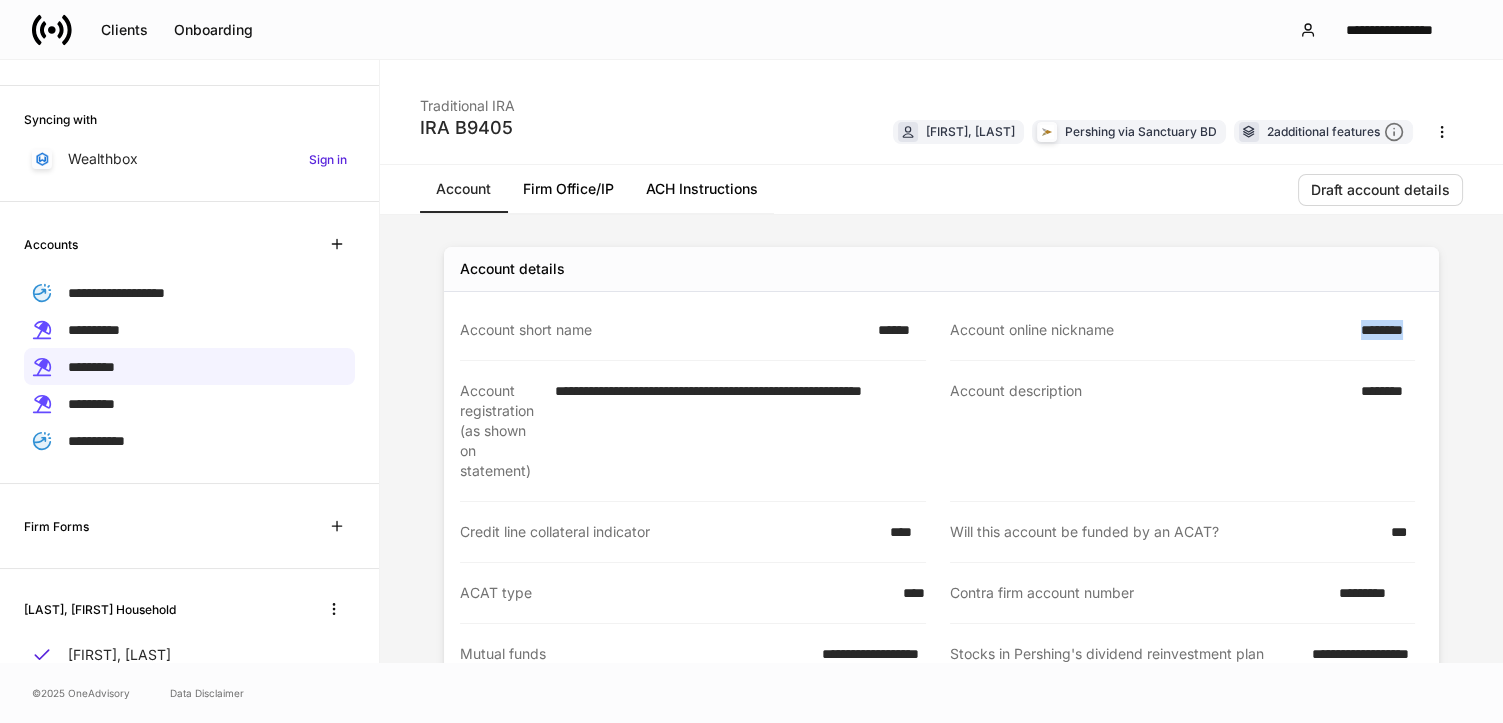 click on "********" at bounding box center [1382, 330] 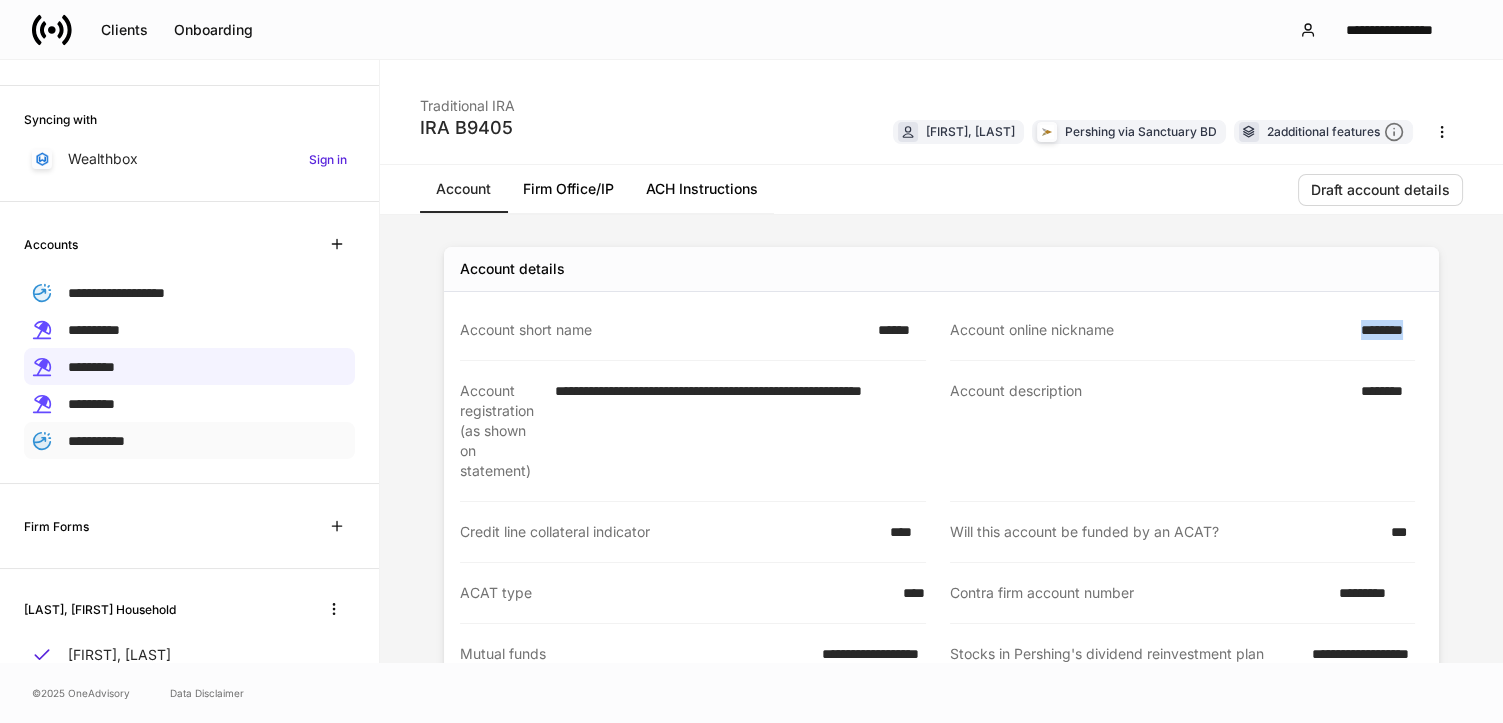 click on "**********" at bounding box center (96, 441) 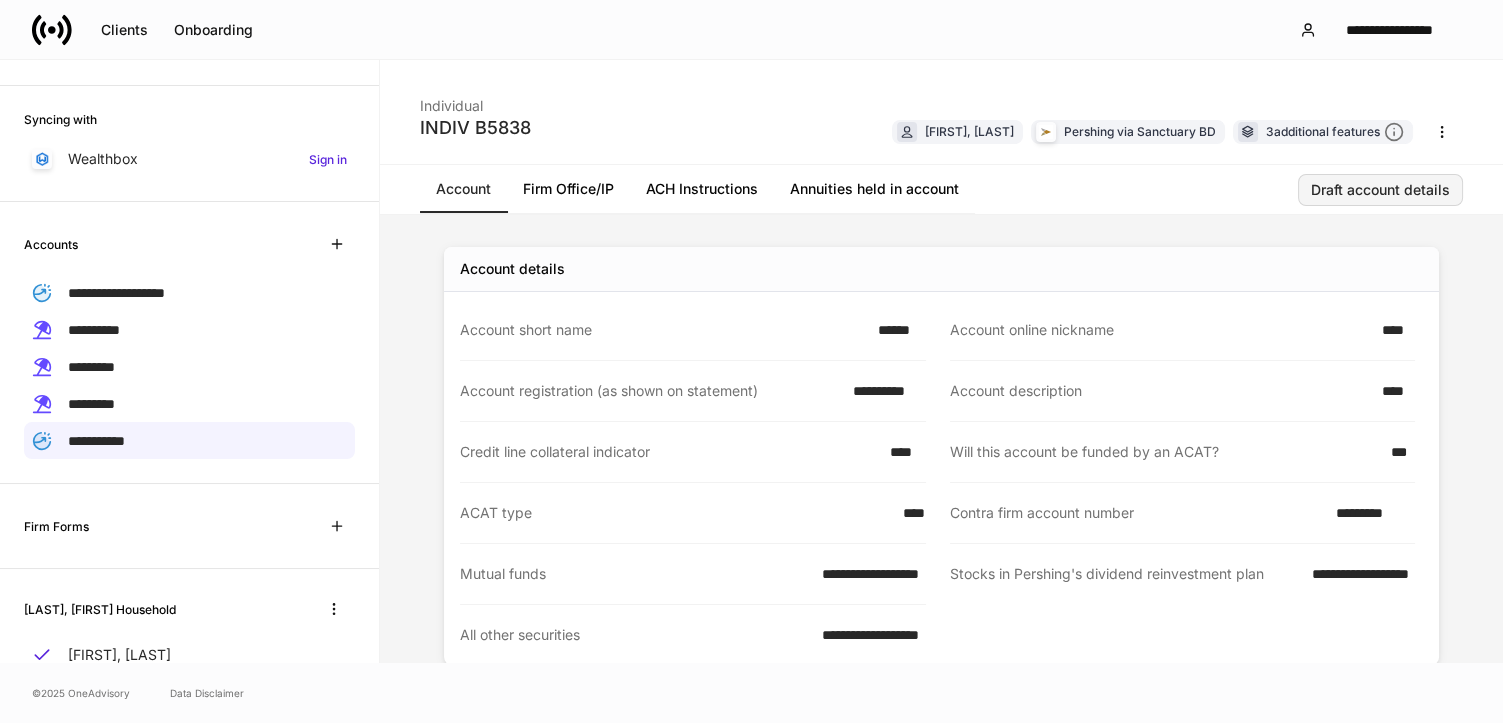 click on "Draft account details" at bounding box center [1380, 190] 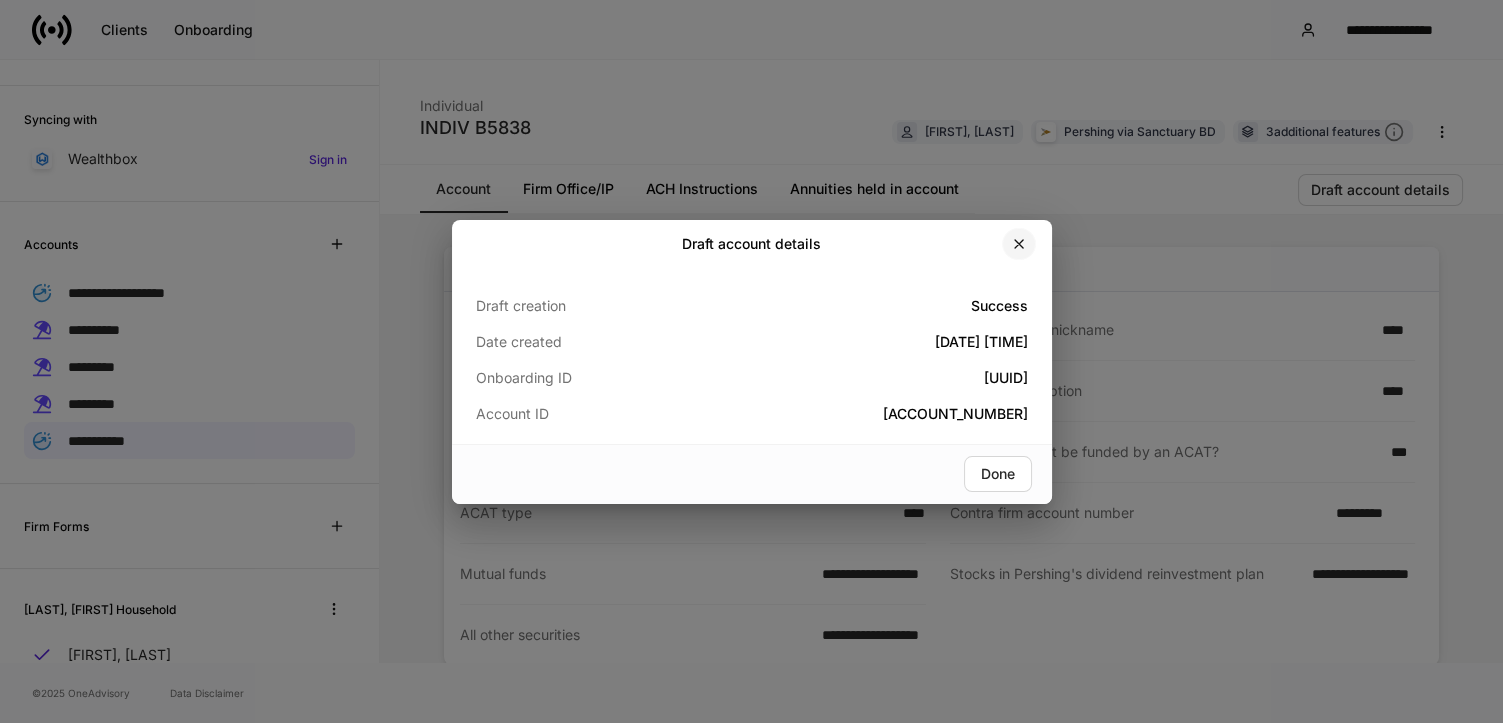 click 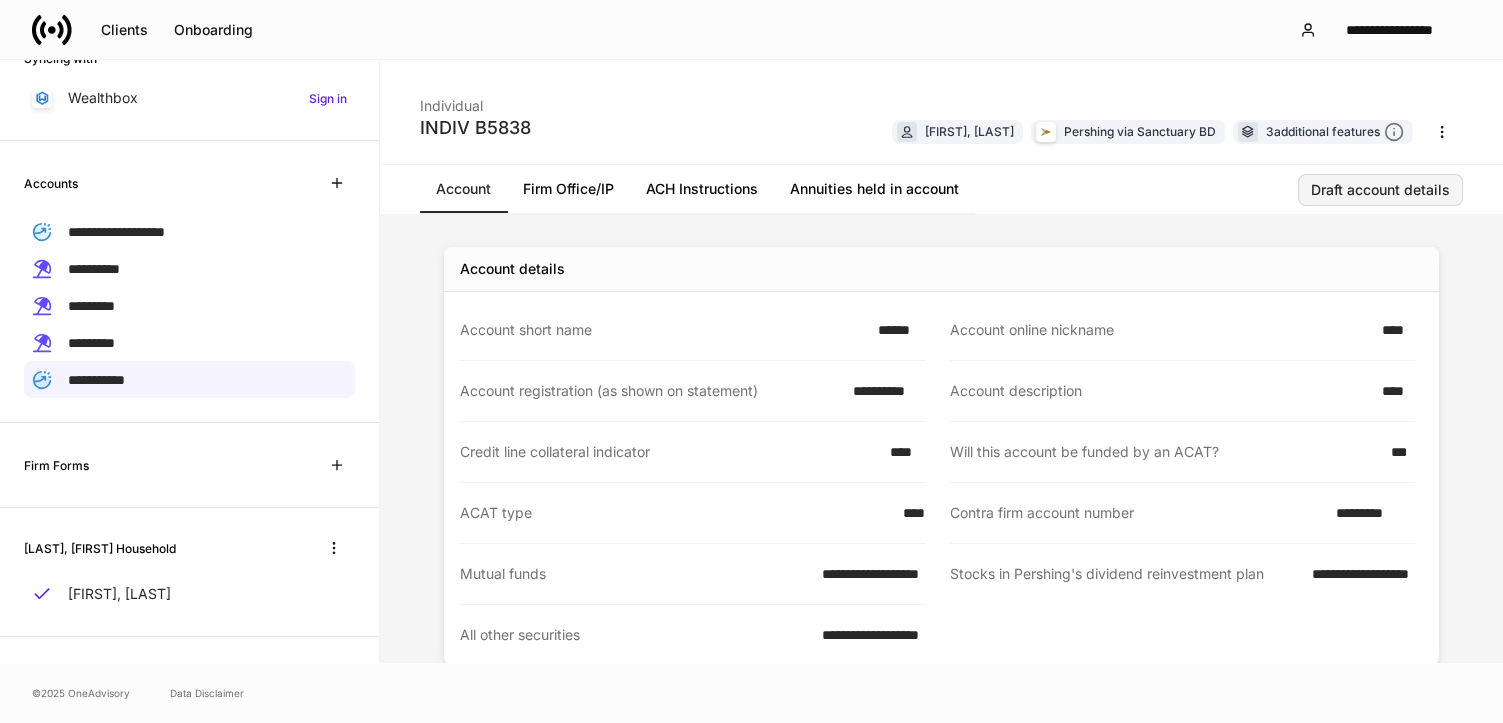scroll, scrollTop: 259, scrollLeft: 0, axis: vertical 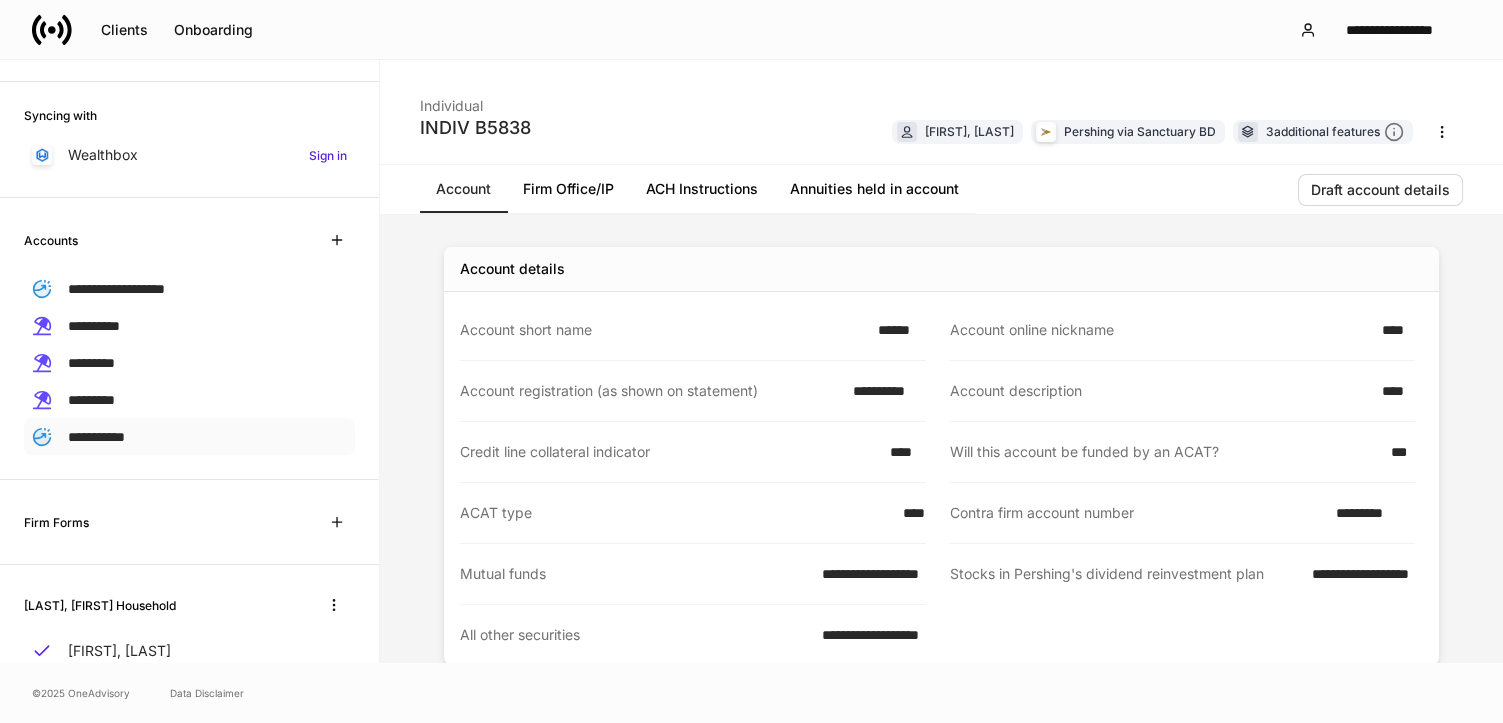 click on "**********" at bounding box center (96, 437) 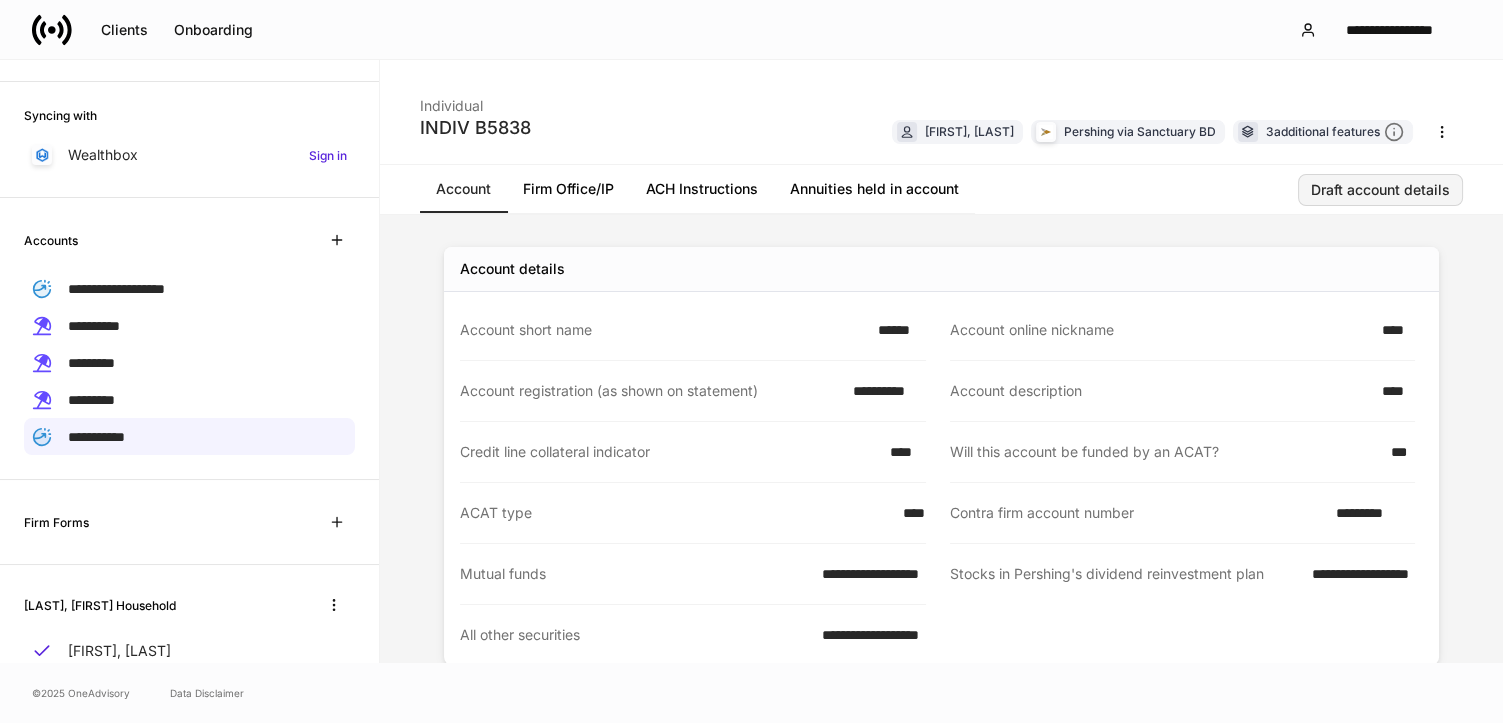 click on "Draft account details" at bounding box center (1380, 190) 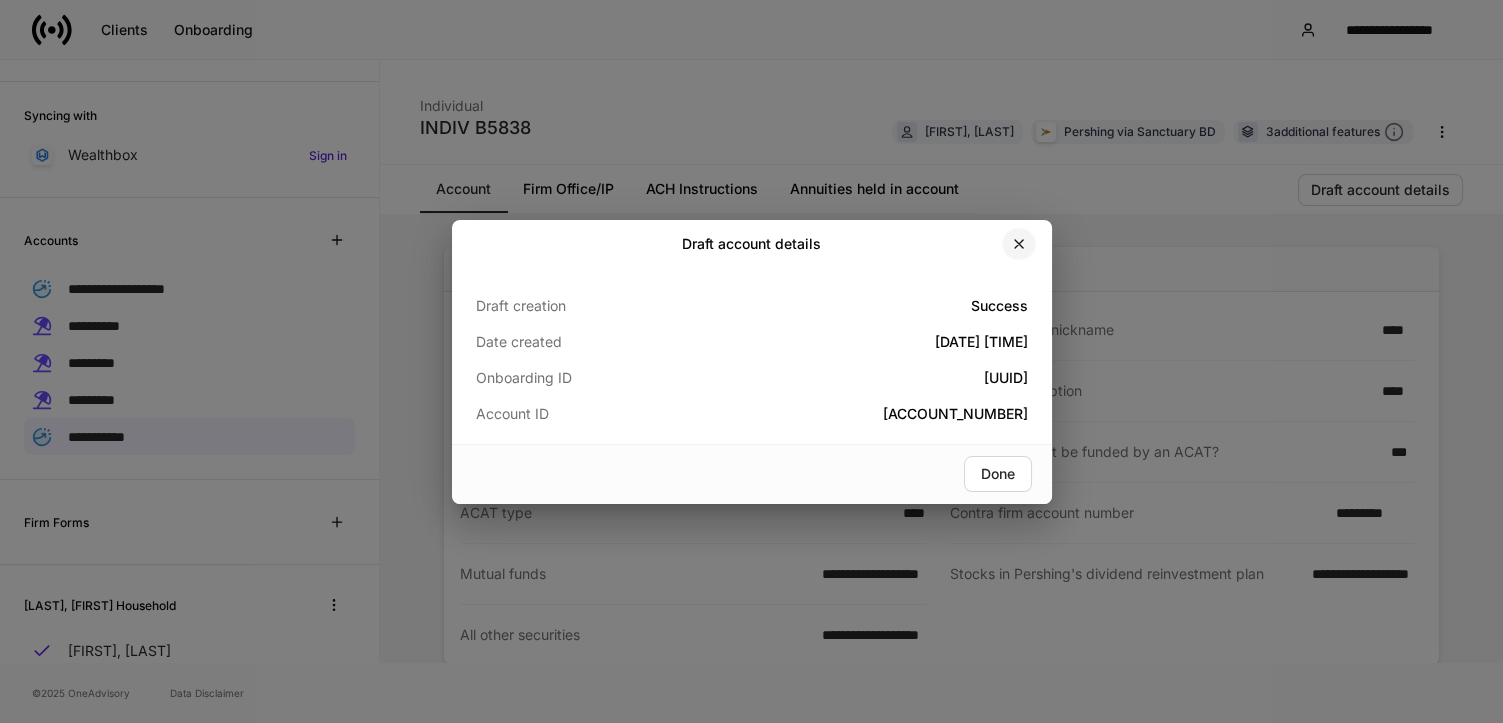 click 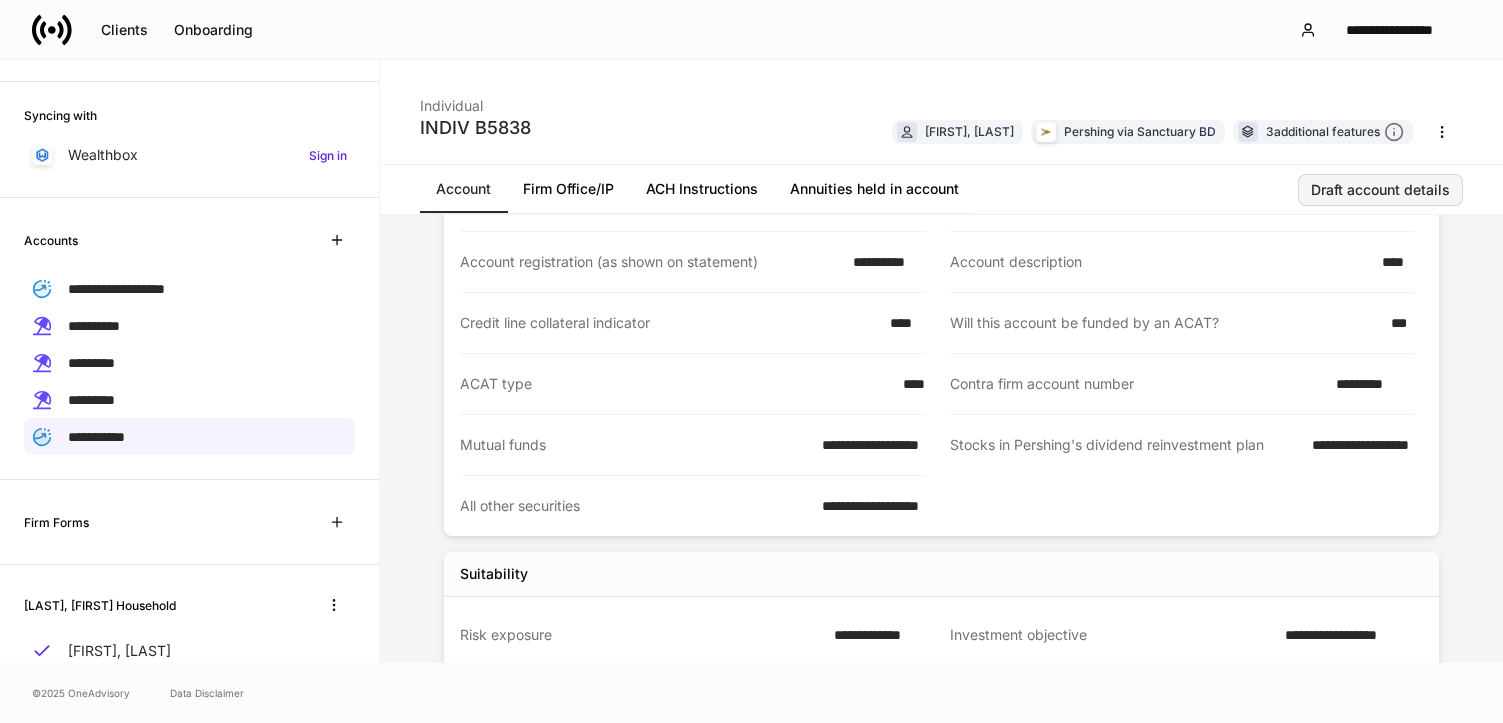 scroll, scrollTop: 79, scrollLeft: 0, axis: vertical 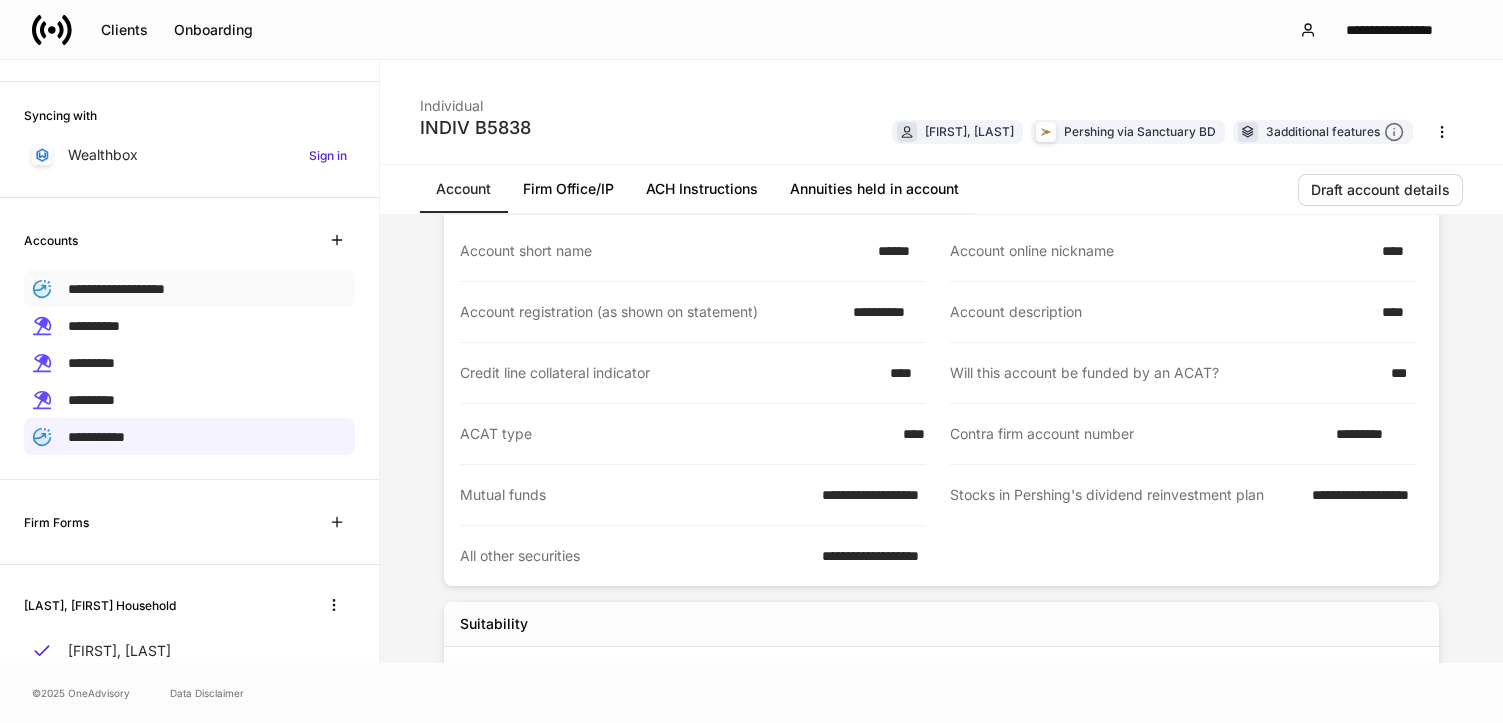 click on "**********" at bounding box center (116, 289) 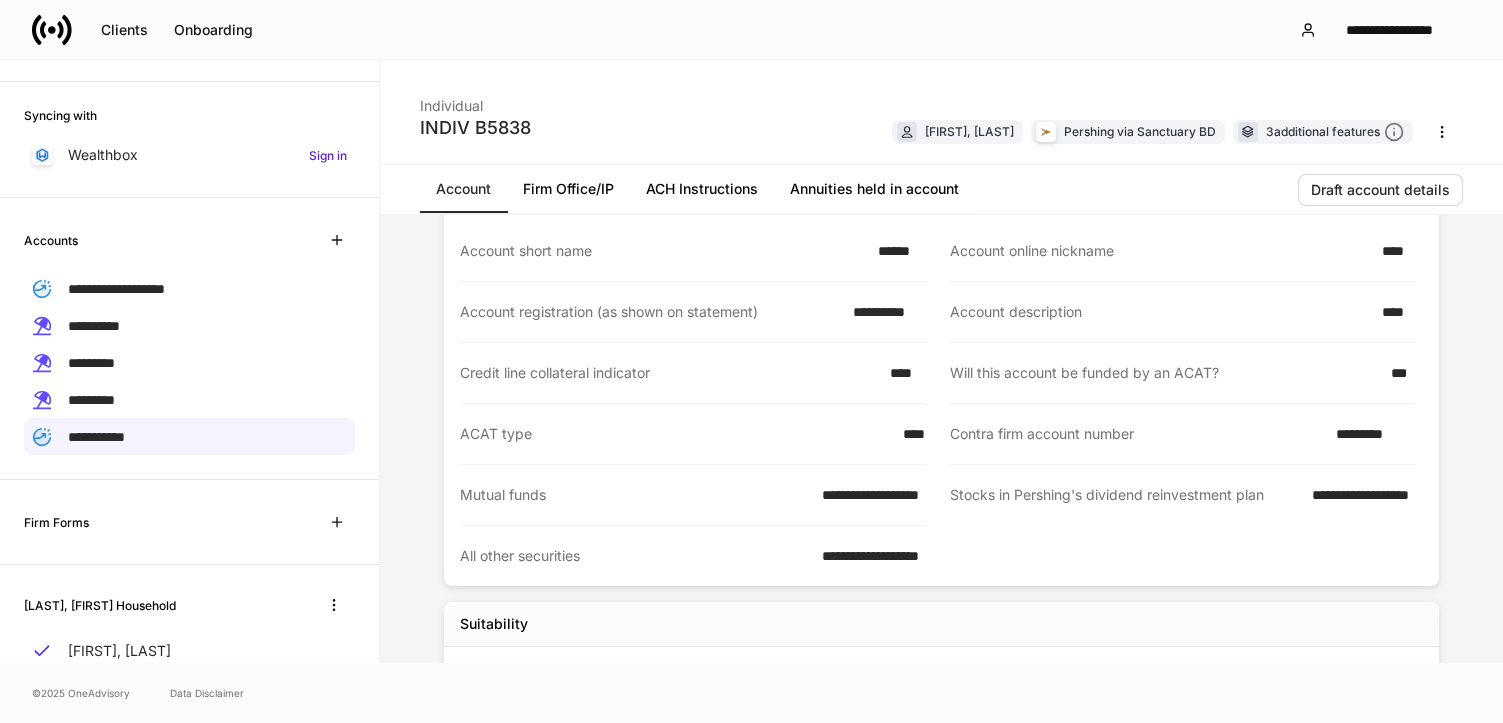 scroll, scrollTop: 0, scrollLeft: 0, axis: both 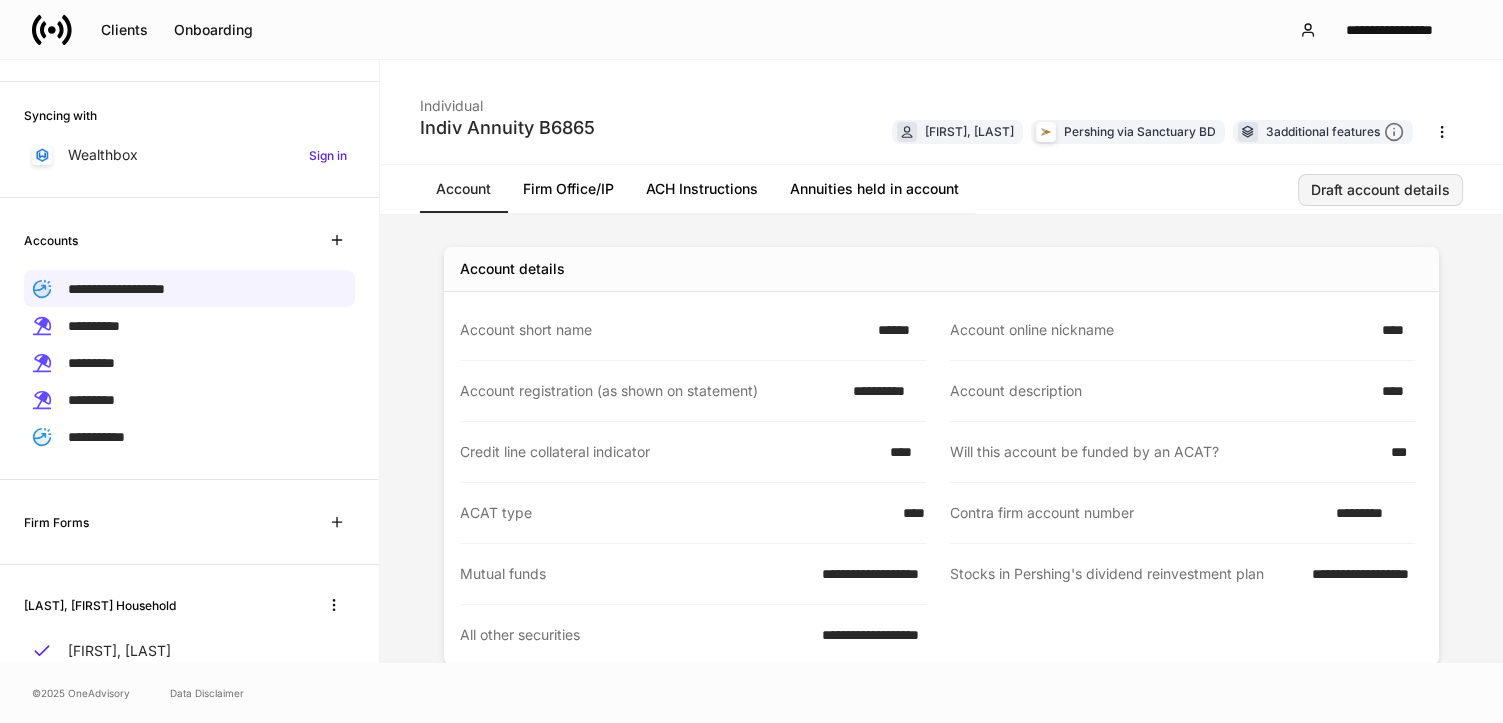 click on "Draft account details" at bounding box center (1380, 190) 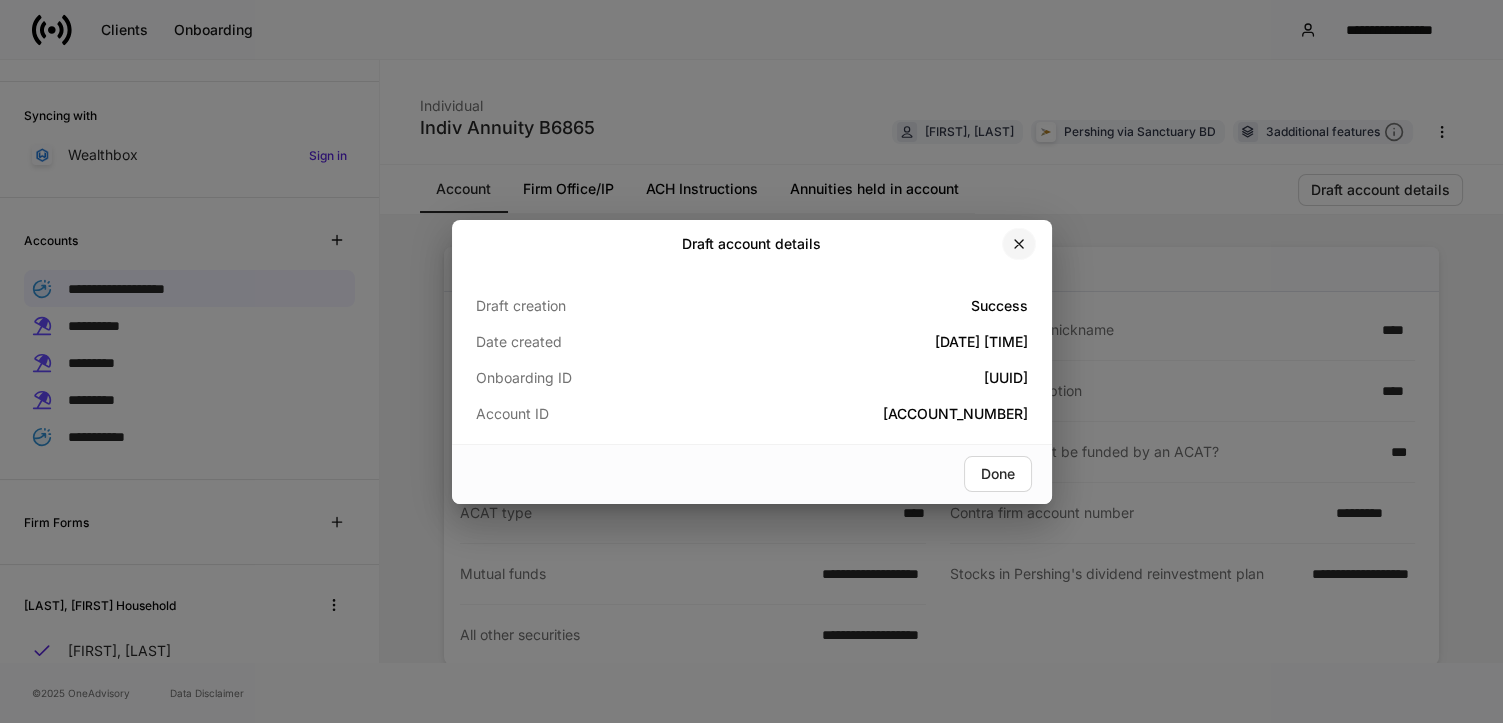 click 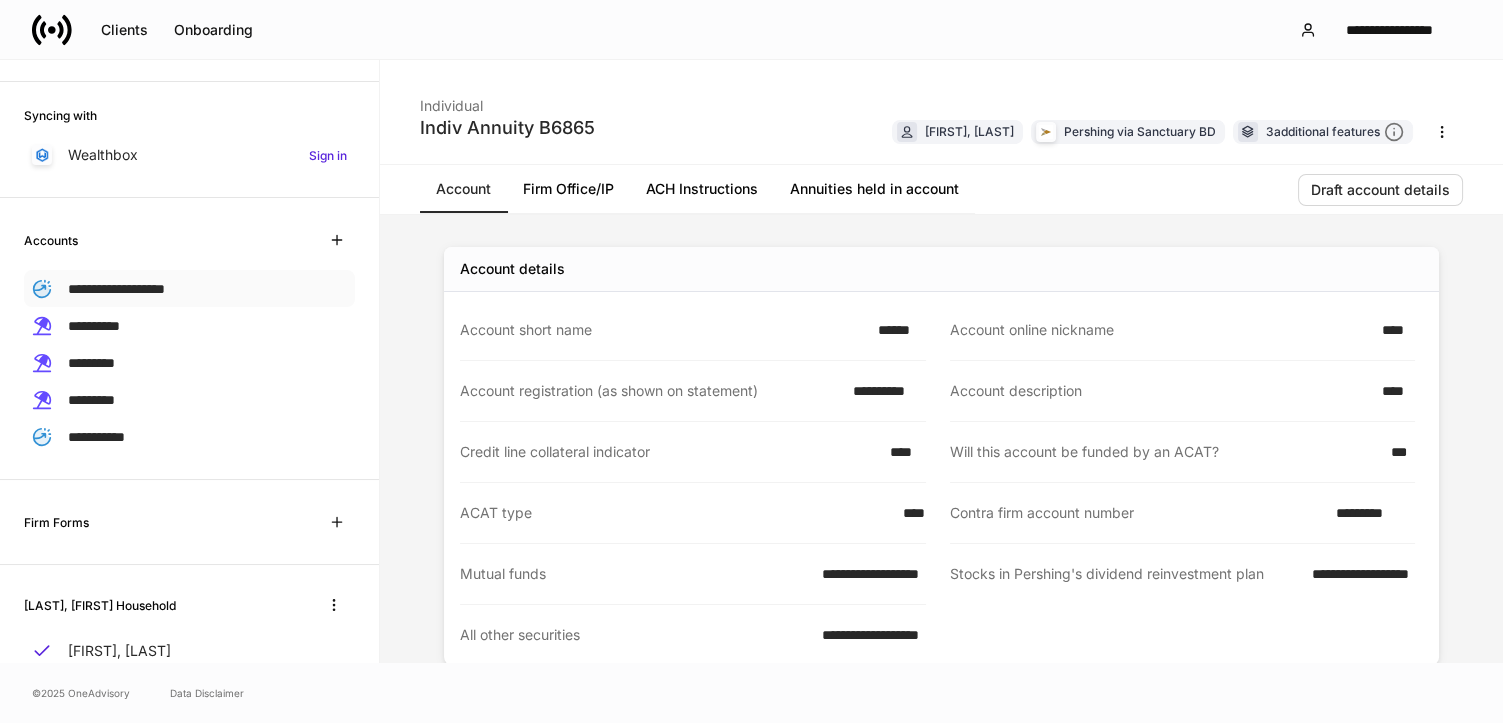 click on "**********" at bounding box center (116, 289) 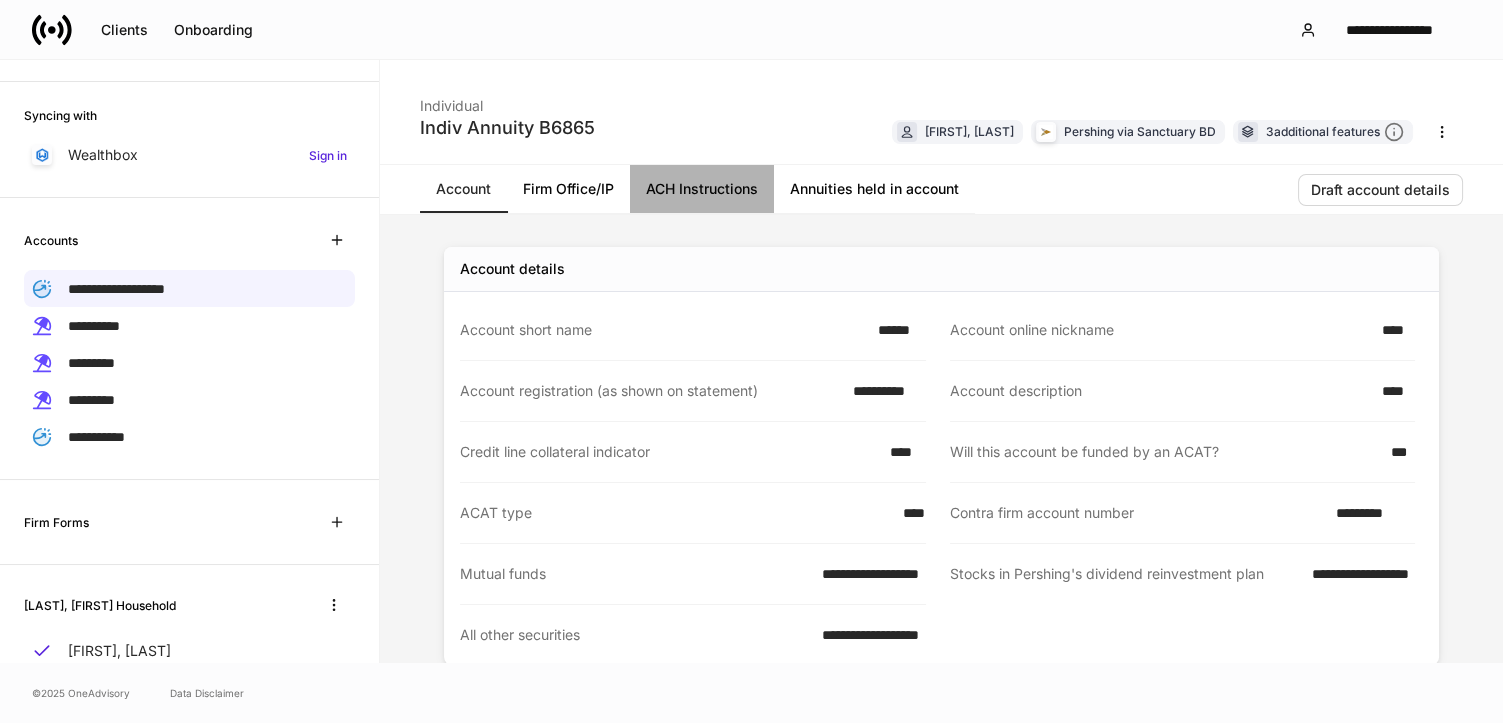 click on "ACH Instructions" at bounding box center [702, 189] 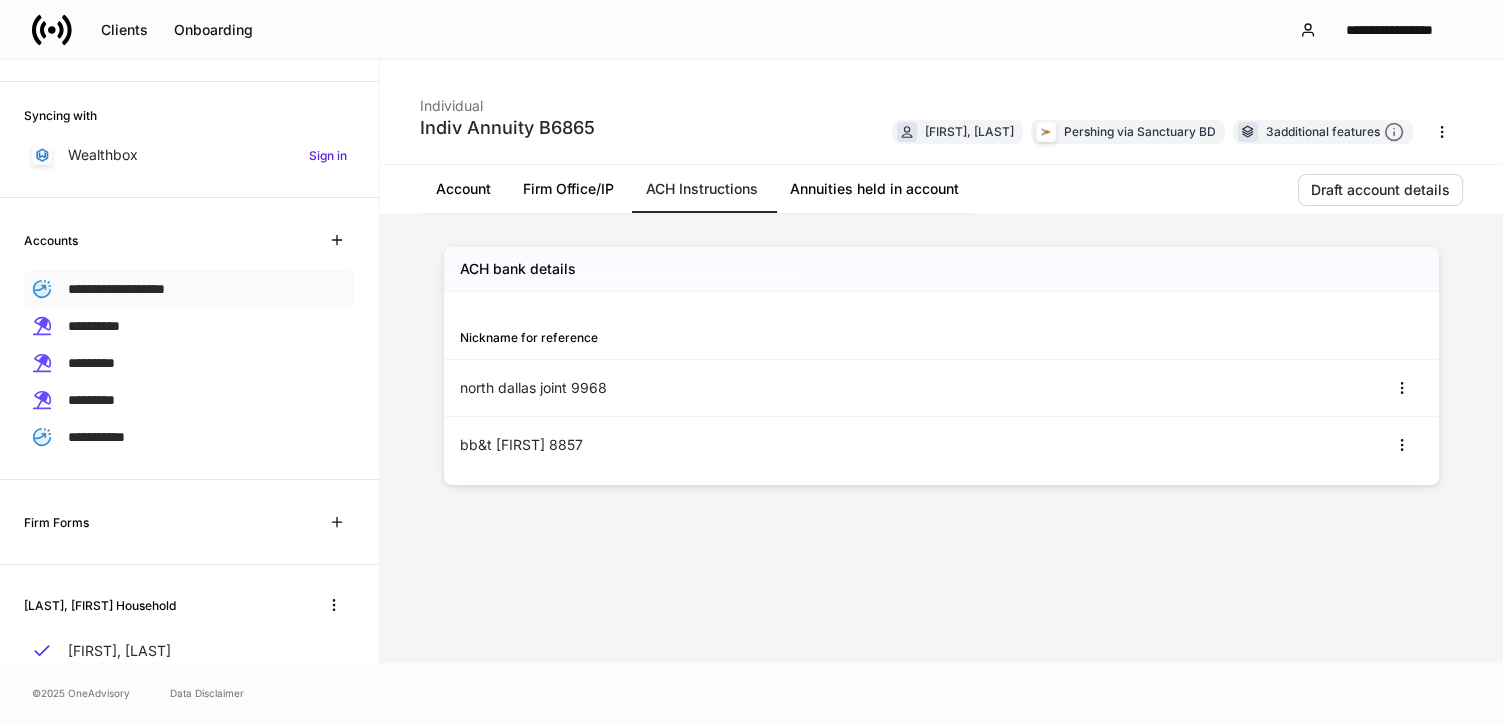 click on "**********" at bounding box center [116, 289] 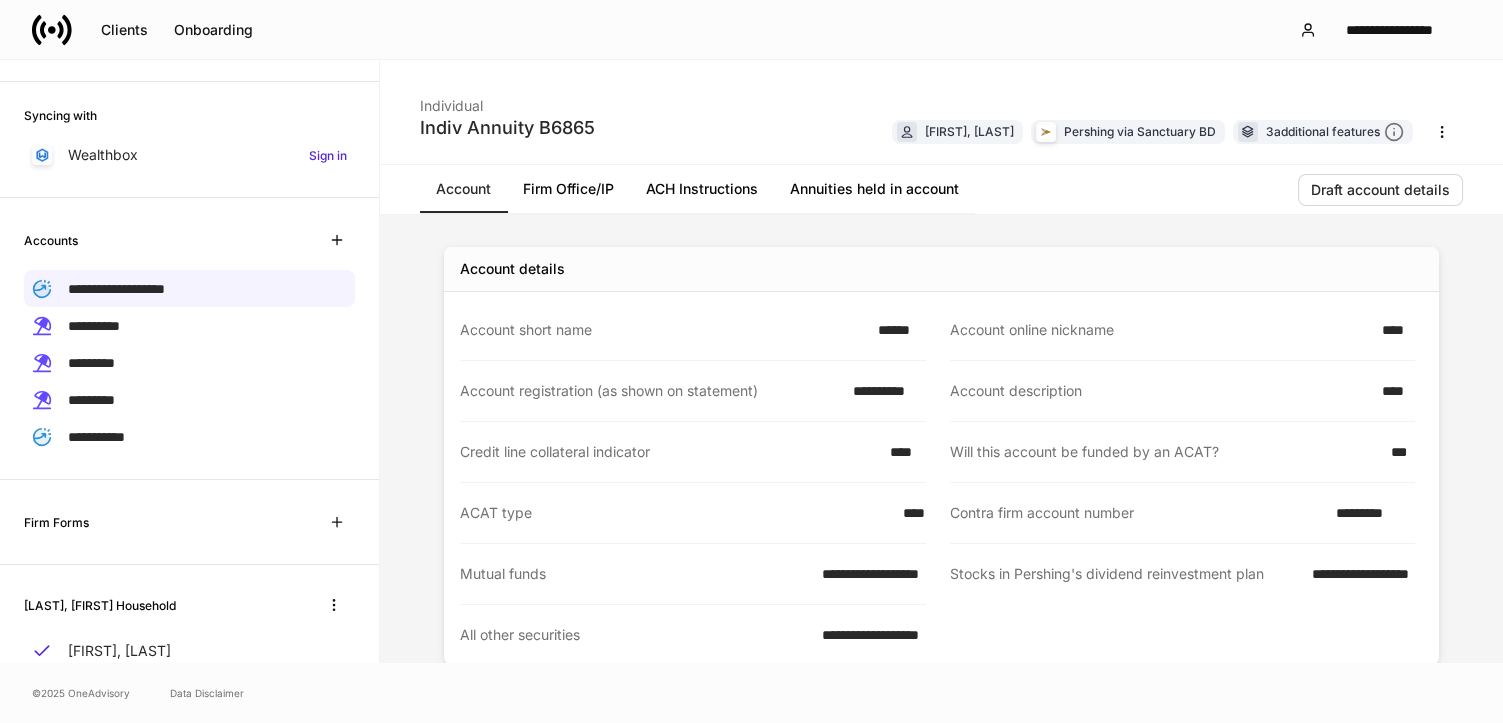 scroll, scrollTop: 530, scrollLeft: 0, axis: vertical 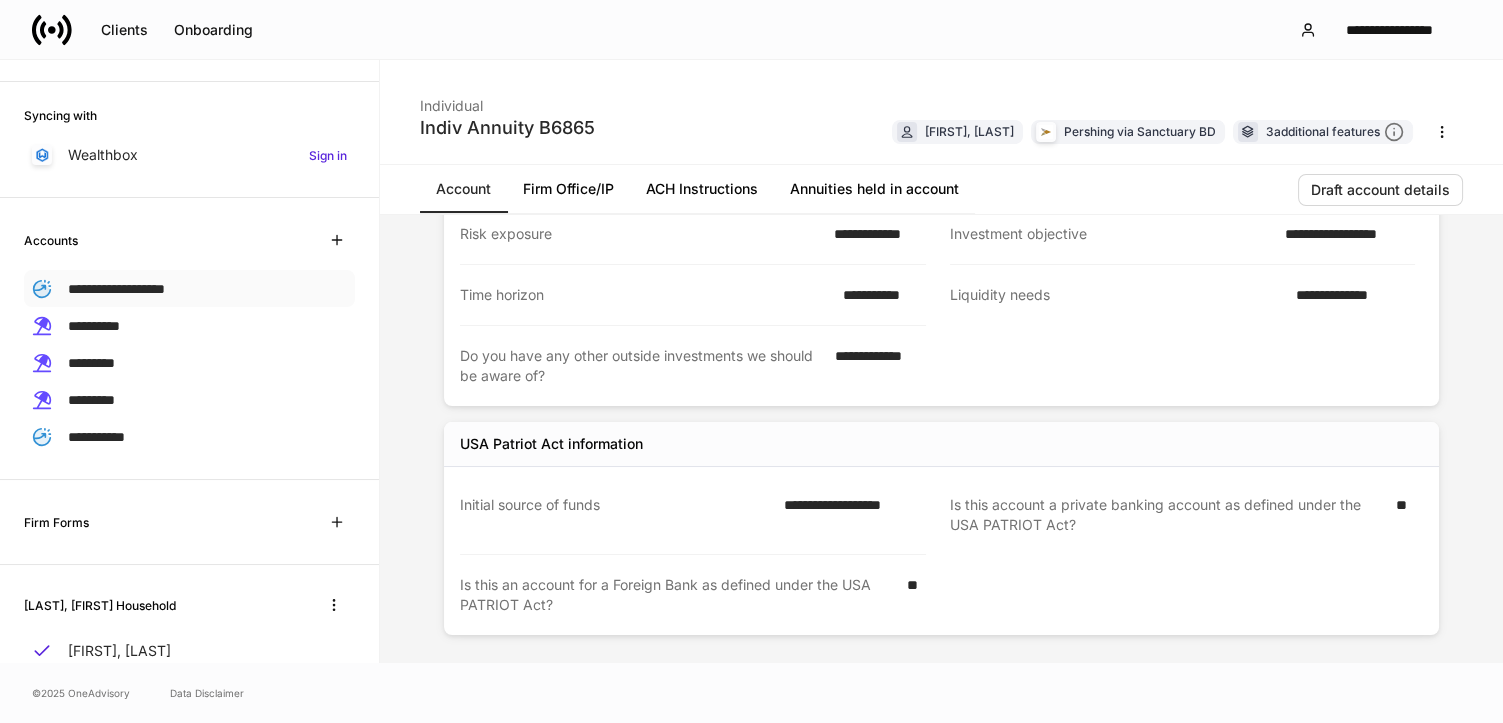 click on "**********" at bounding box center [116, 289] 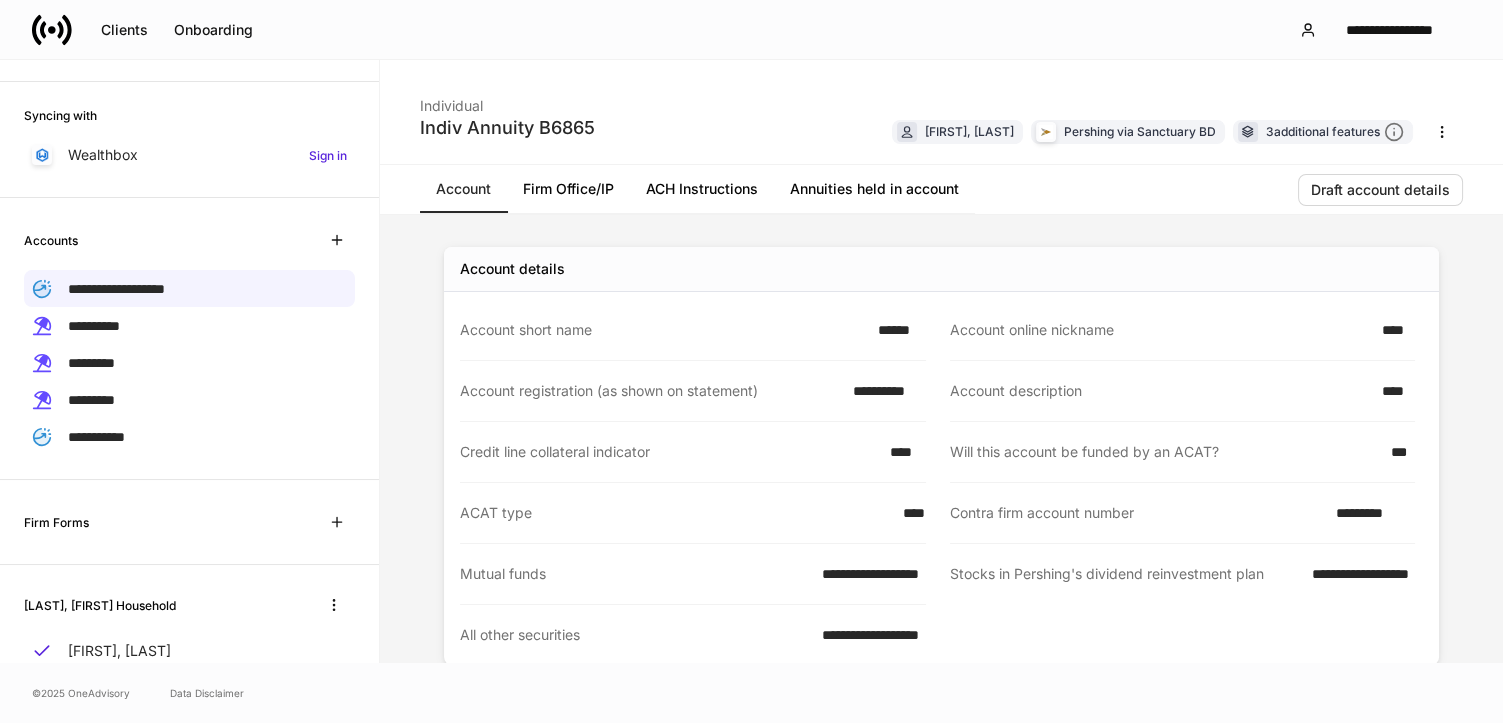click on "Annuities held in account" at bounding box center (874, 189) 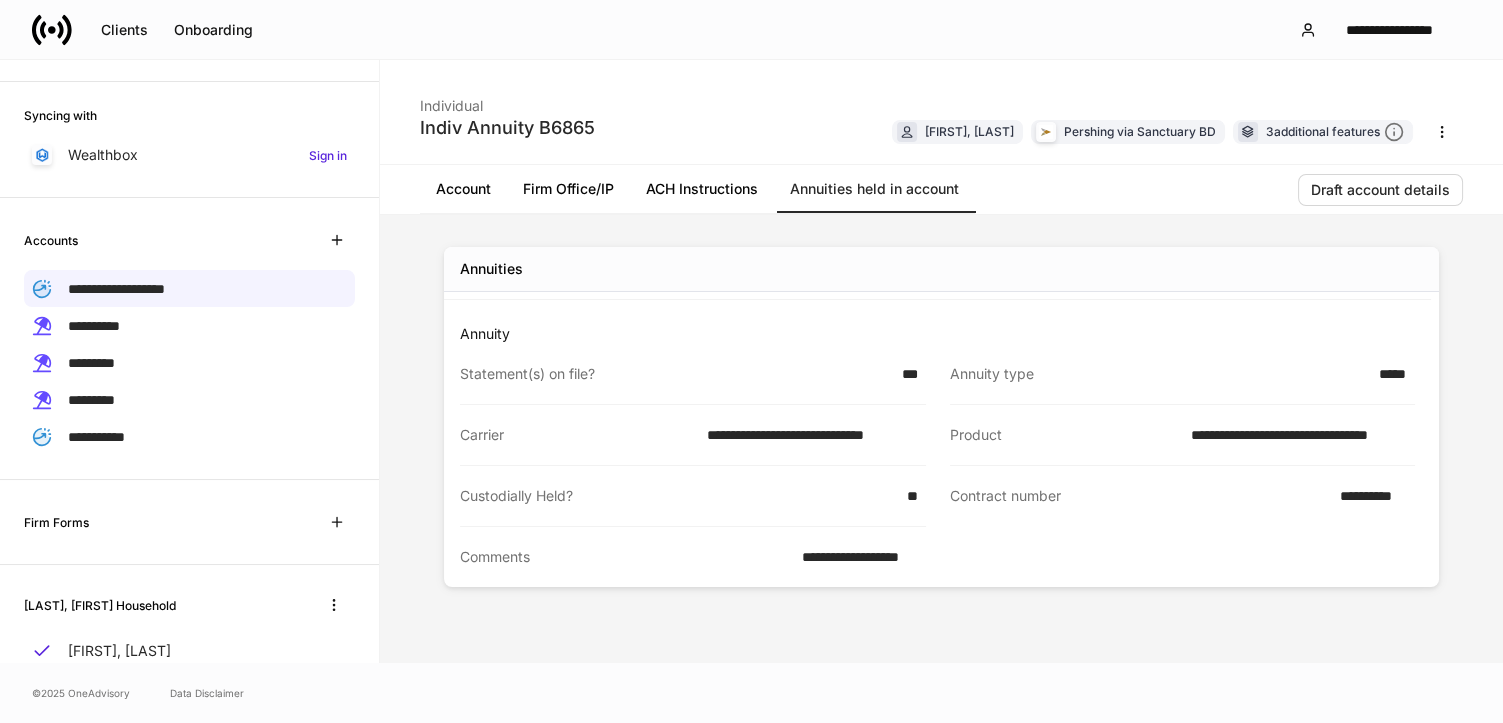 click on "ACH Instructions" at bounding box center [702, 189] 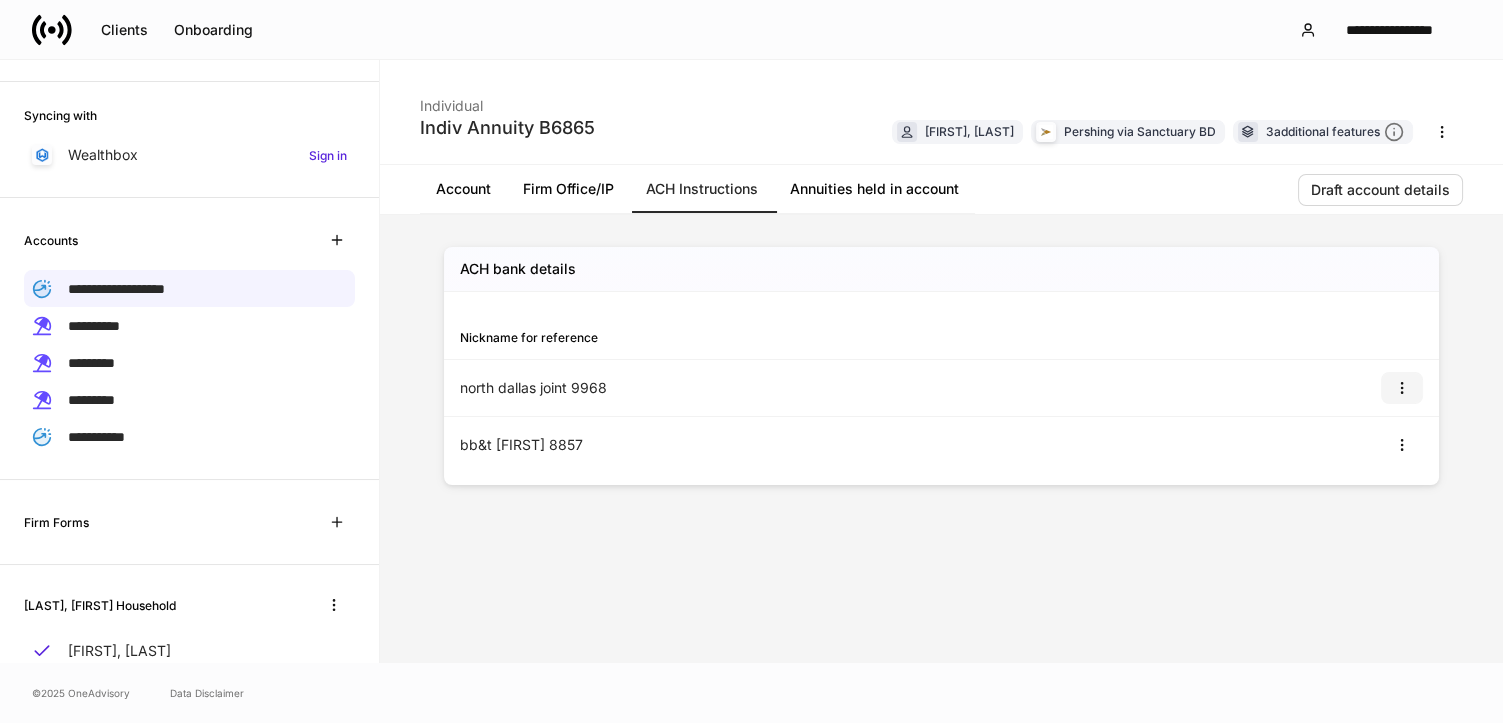 click 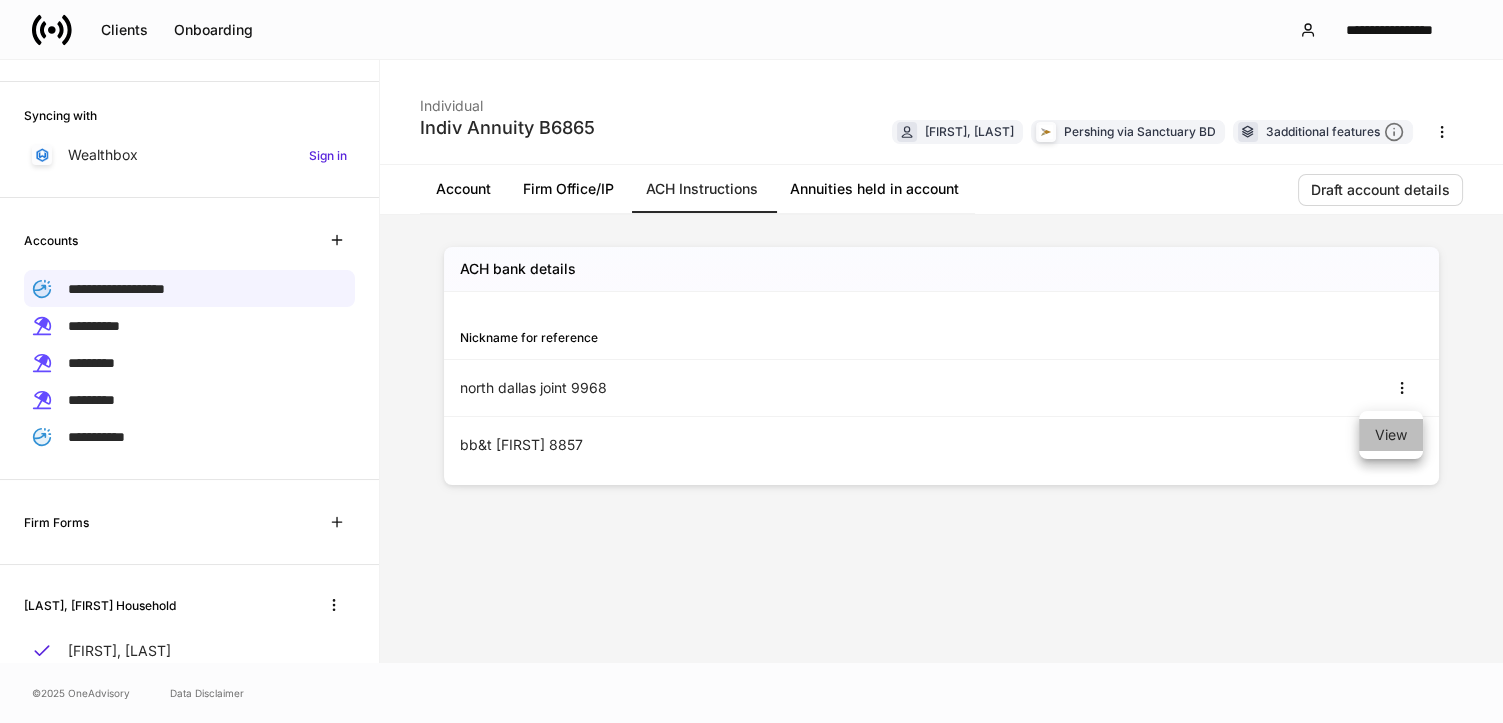 drag, startPoint x: 1390, startPoint y: 433, endPoint x: 1303, endPoint y: 429, distance: 87.0919 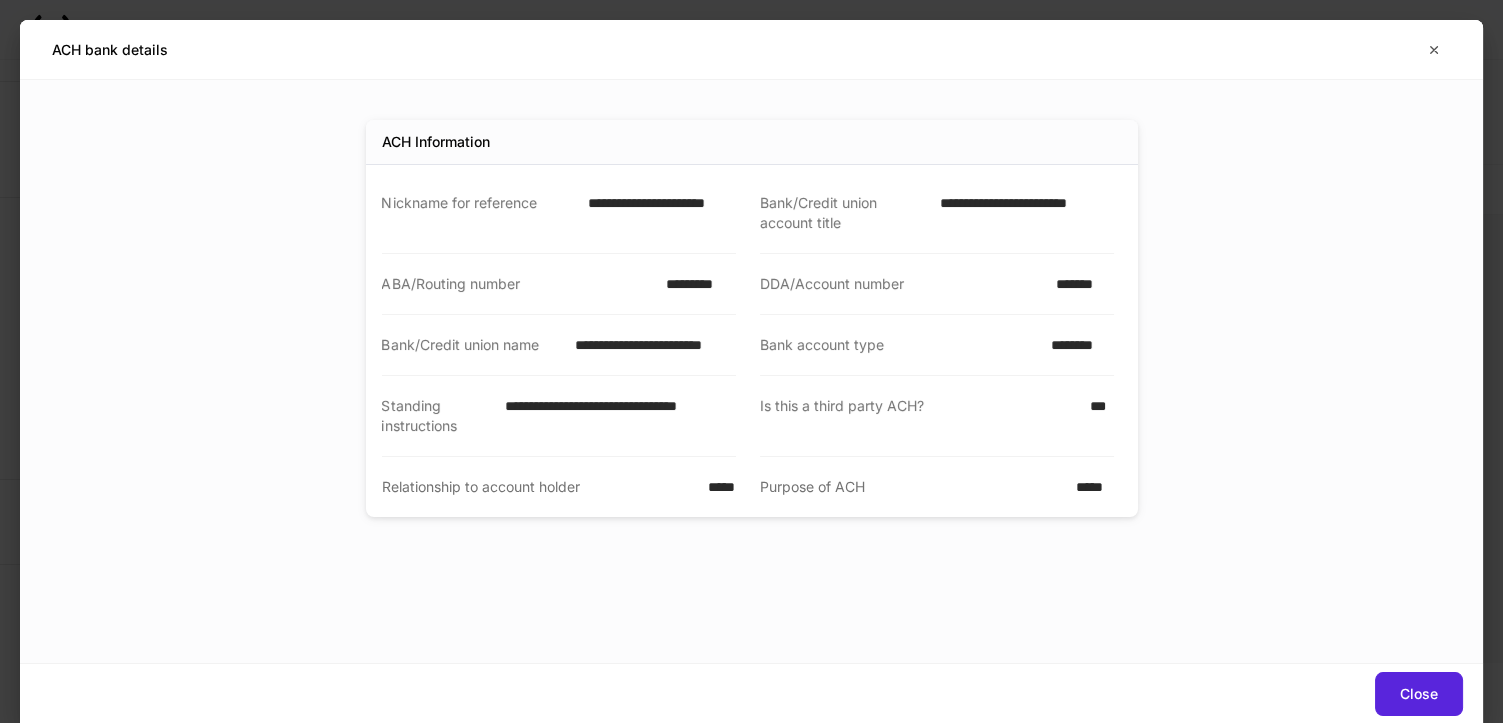 click on "**********" at bounding box center [655, 213] 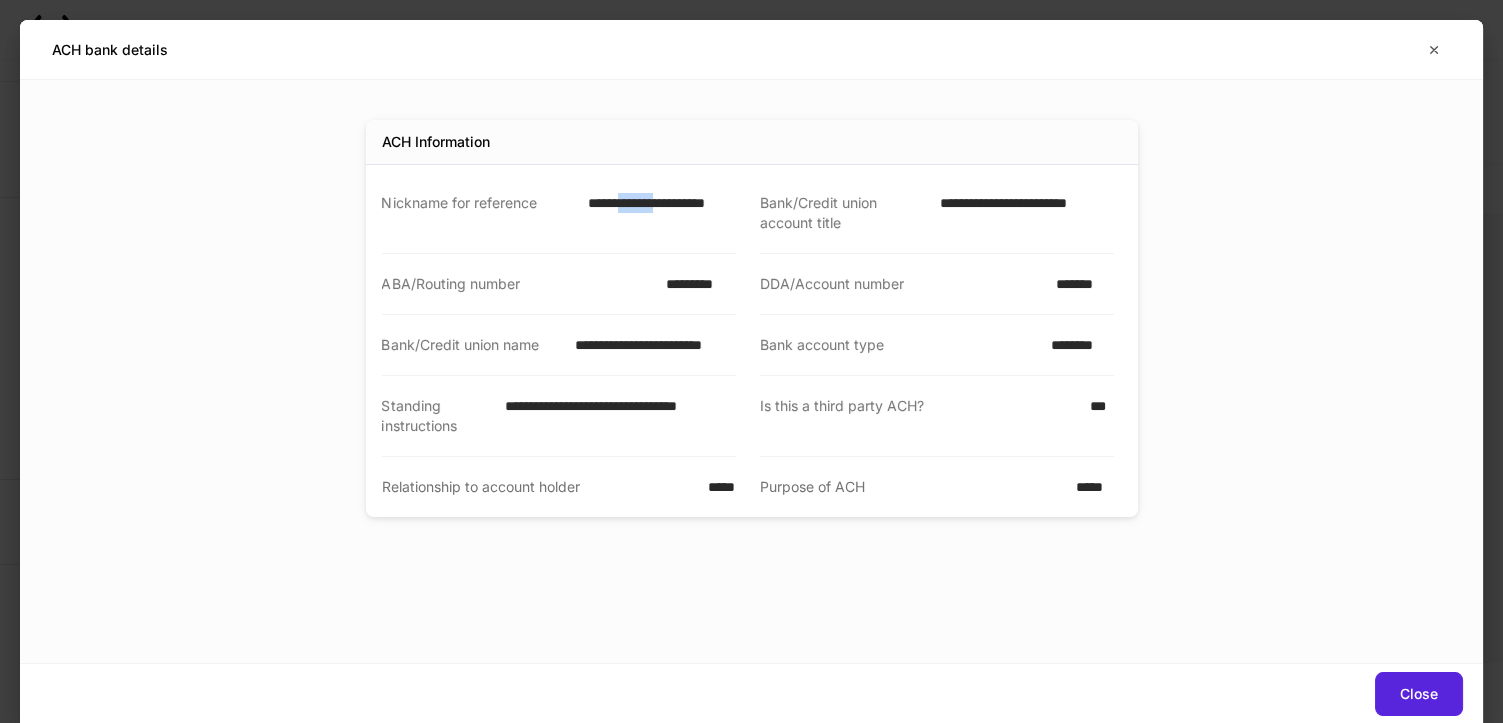 click on "**********" at bounding box center [655, 213] 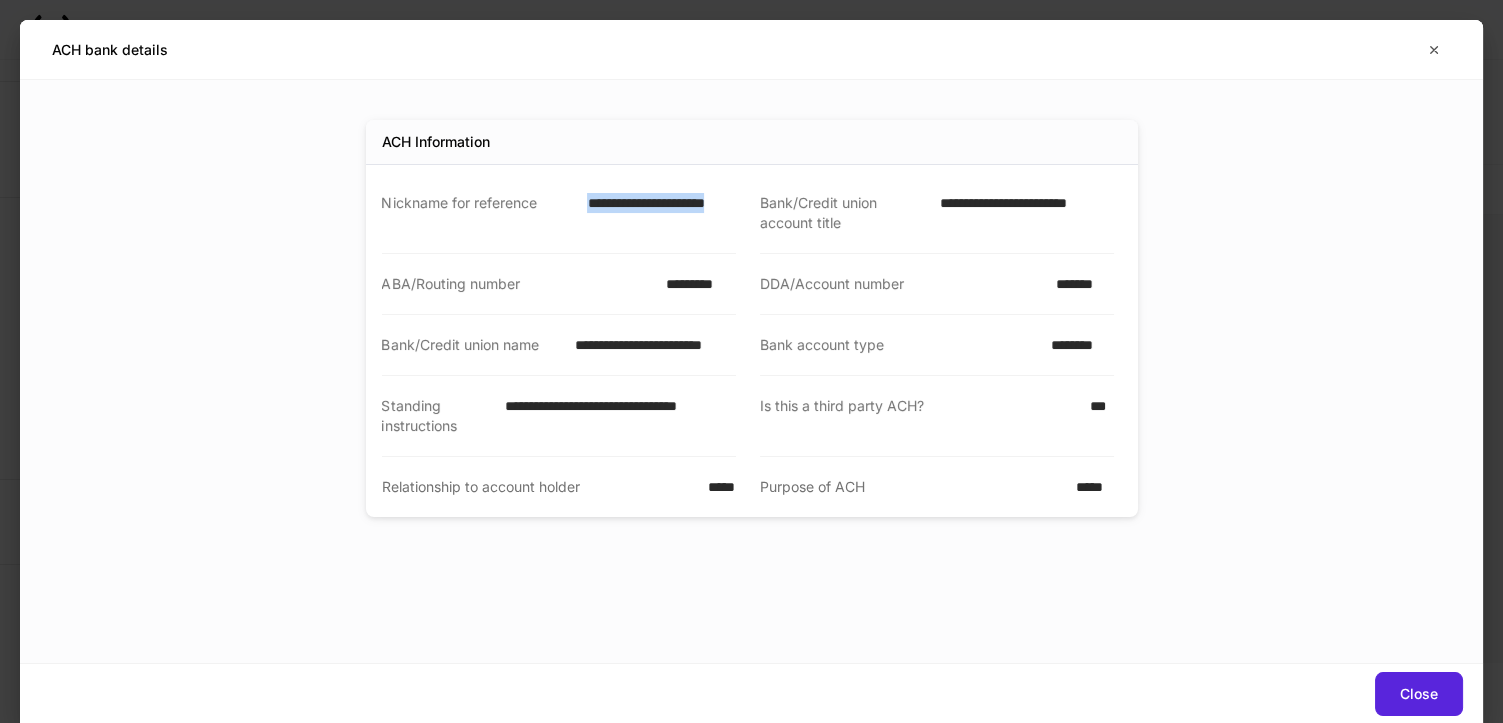 click on "**********" at bounding box center (655, 213) 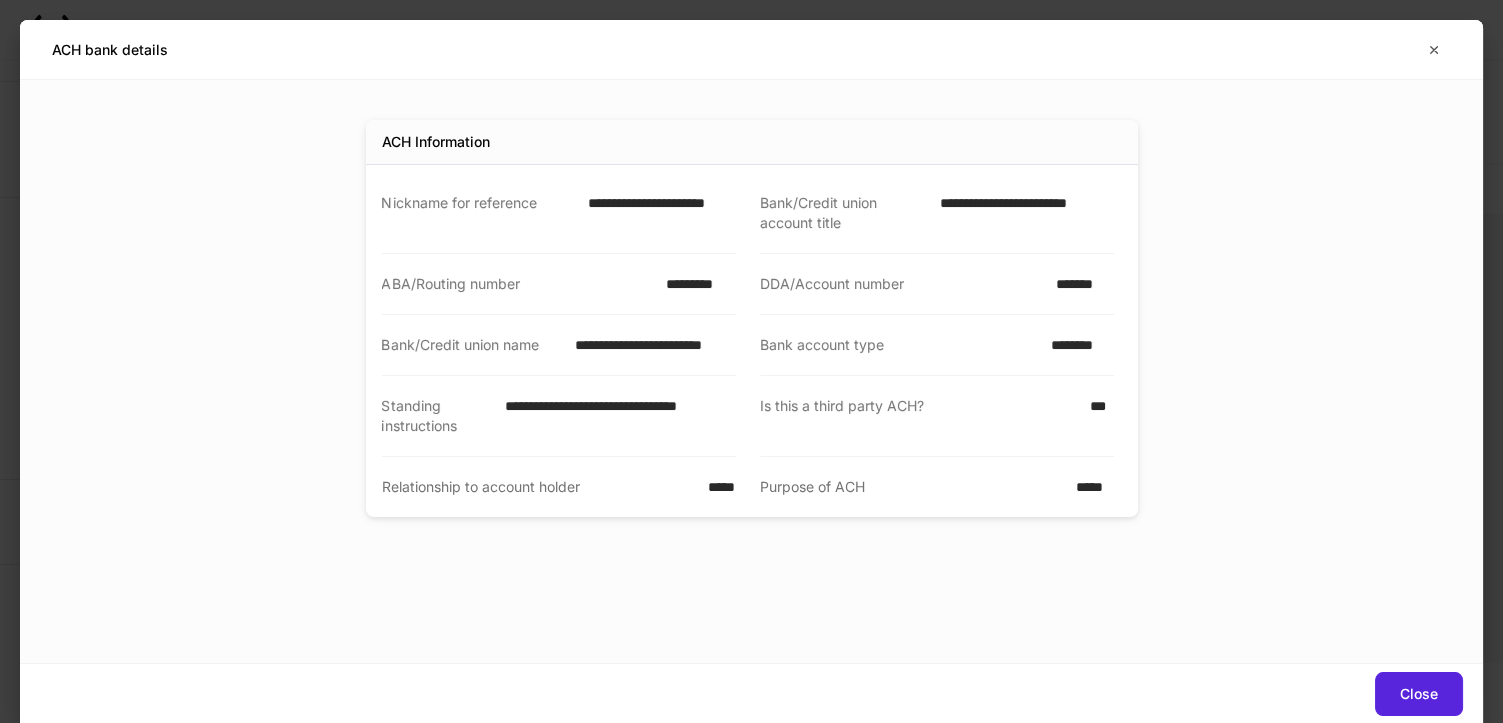 click on "**********" at bounding box center (1020, 213) 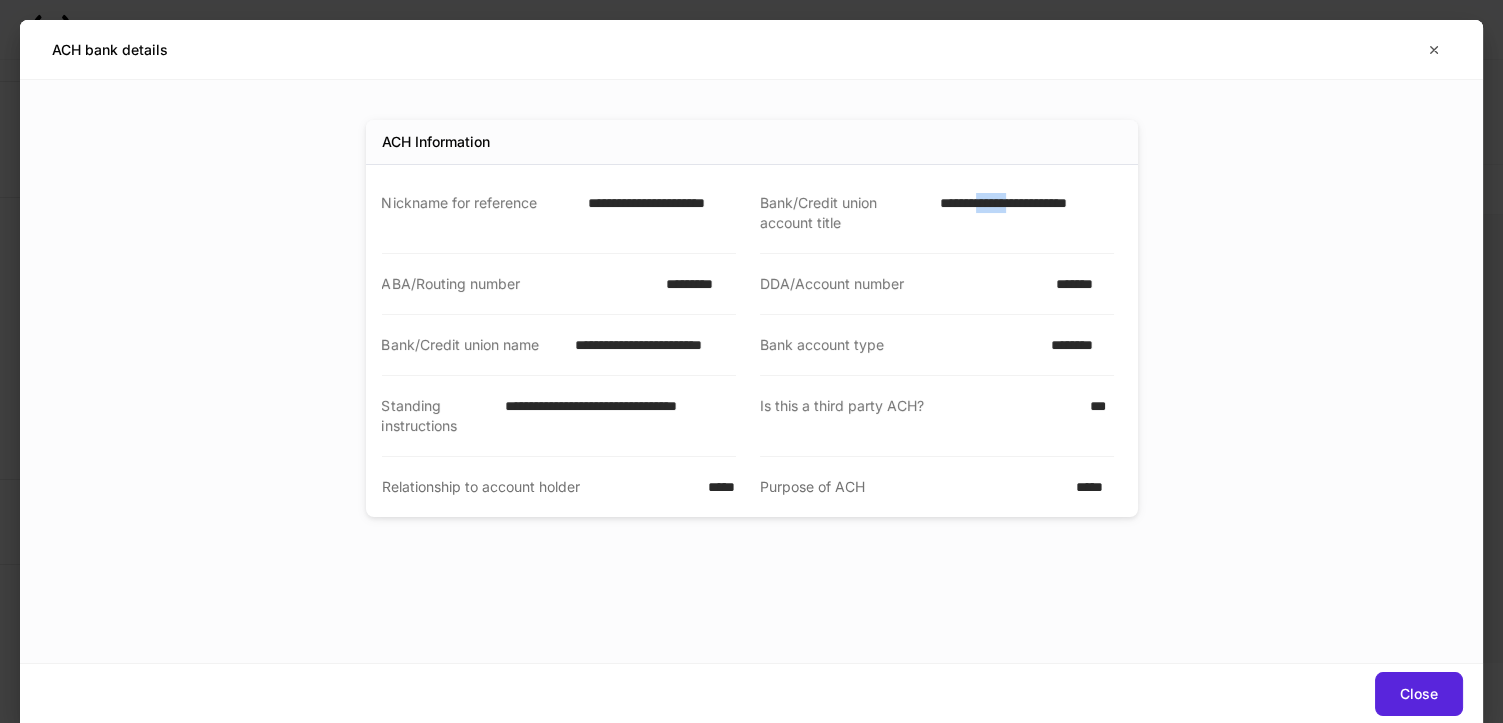 click on "**********" at bounding box center [1020, 213] 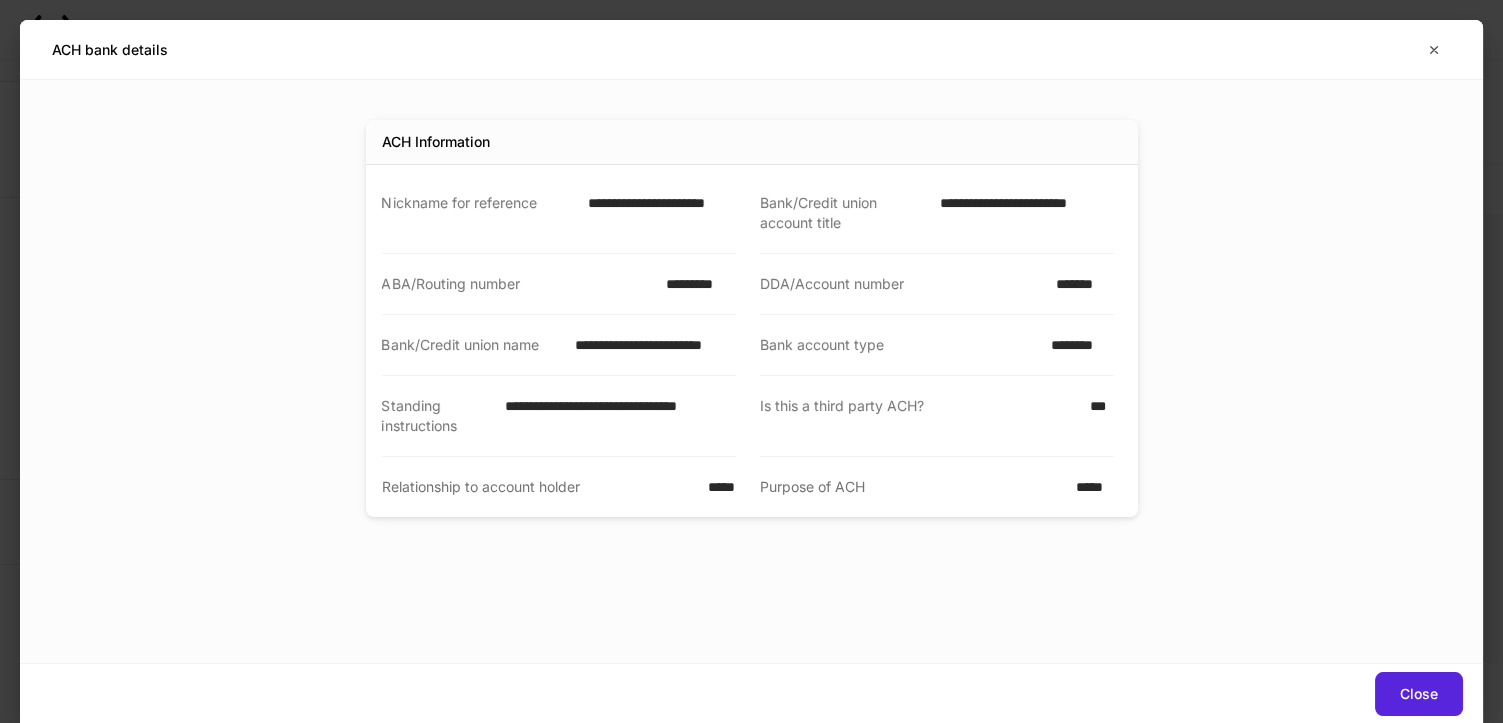 click on "*********" at bounding box center [695, 284] 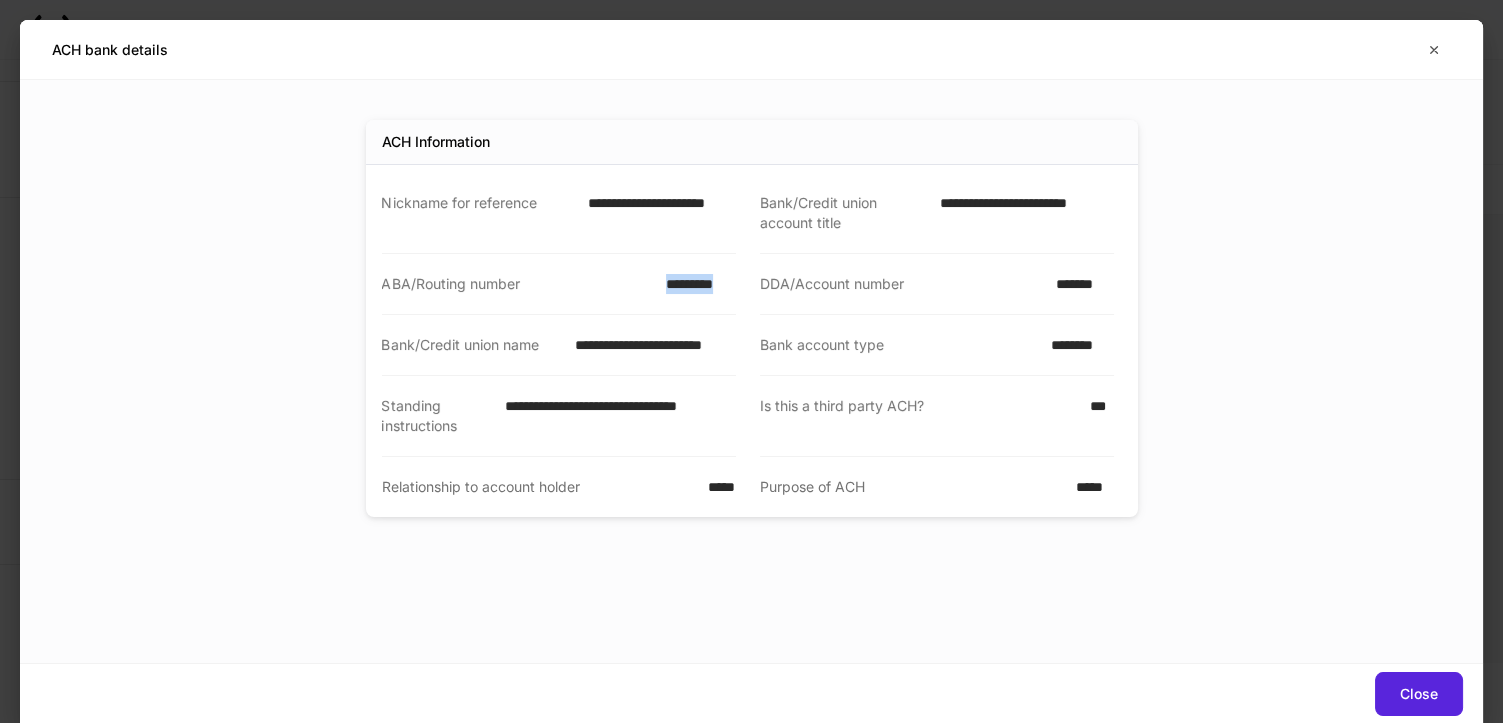 click on "*********" at bounding box center (695, 284) 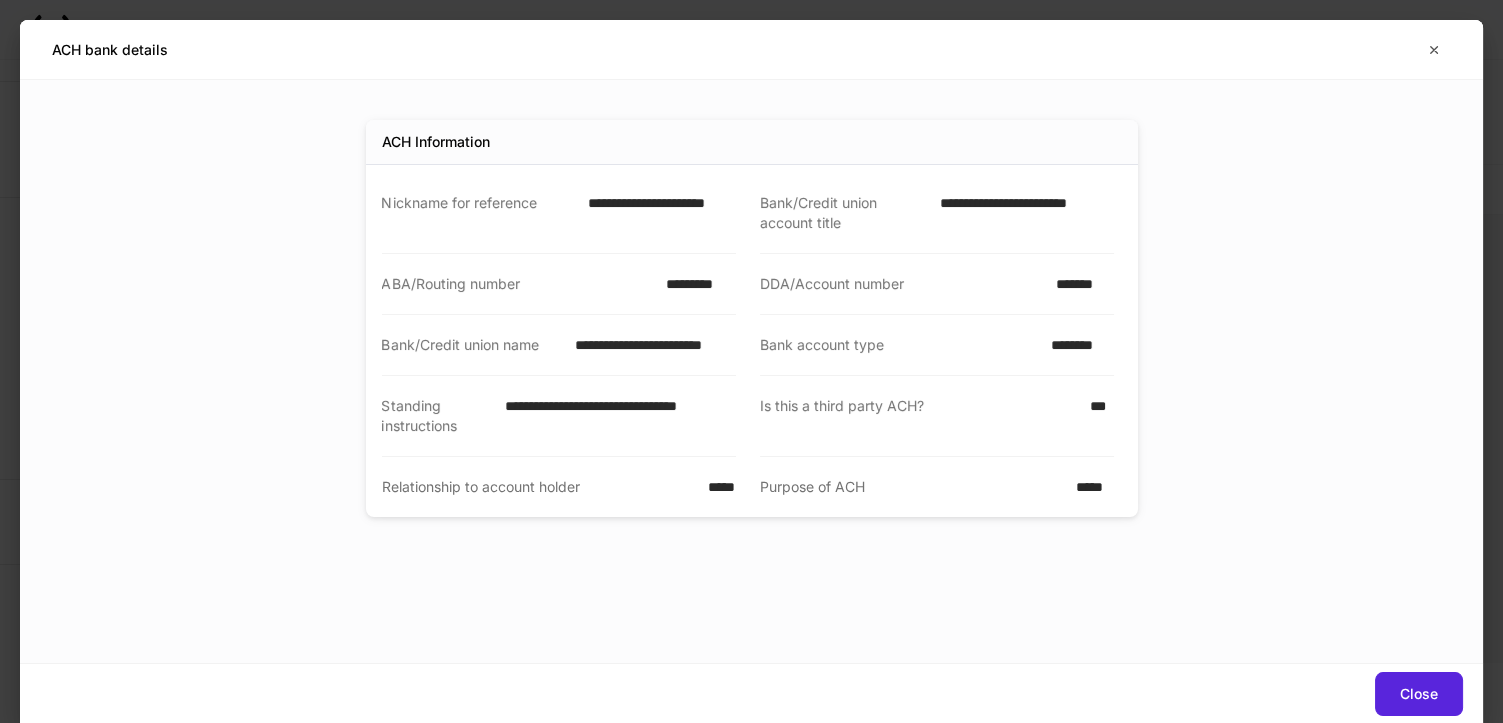 click on "*******" at bounding box center [1078, 284] 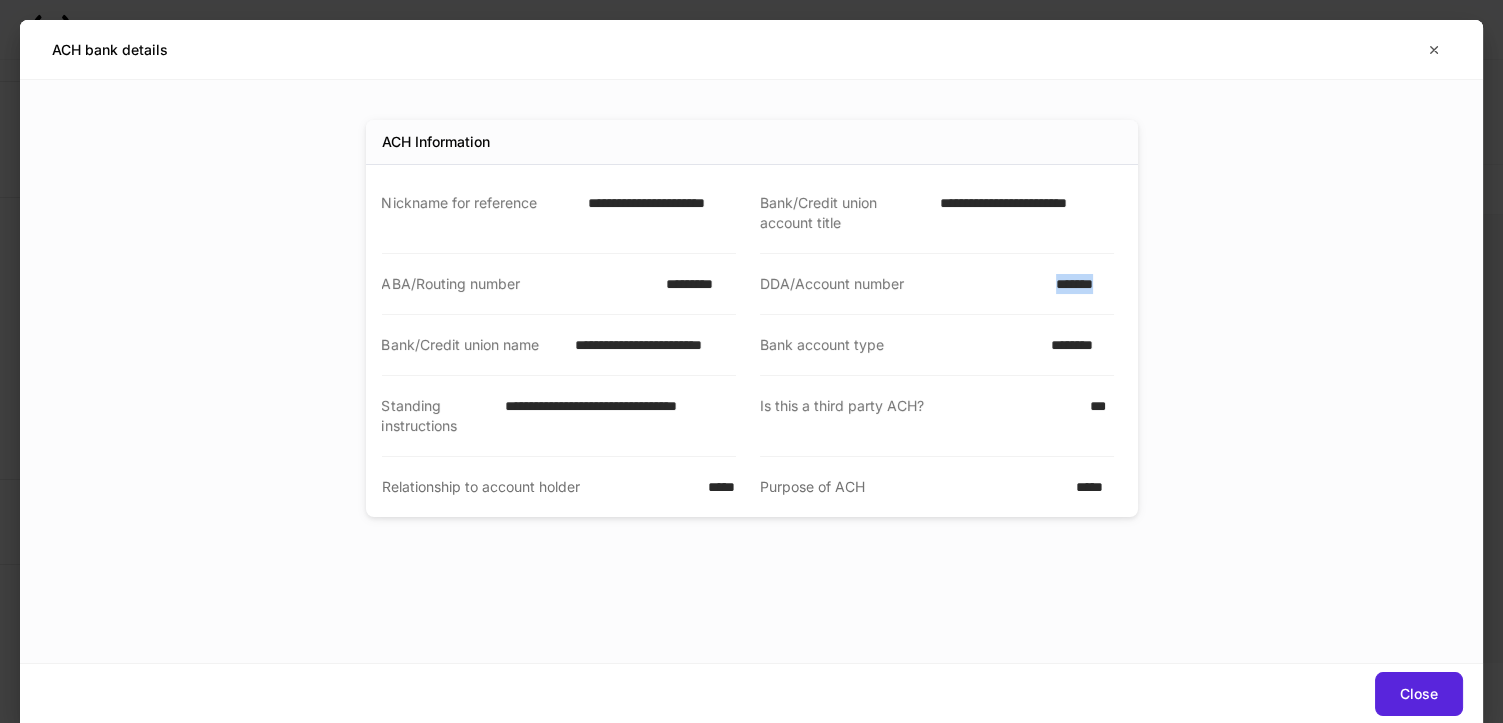 click on "*******" at bounding box center [1078, 284] 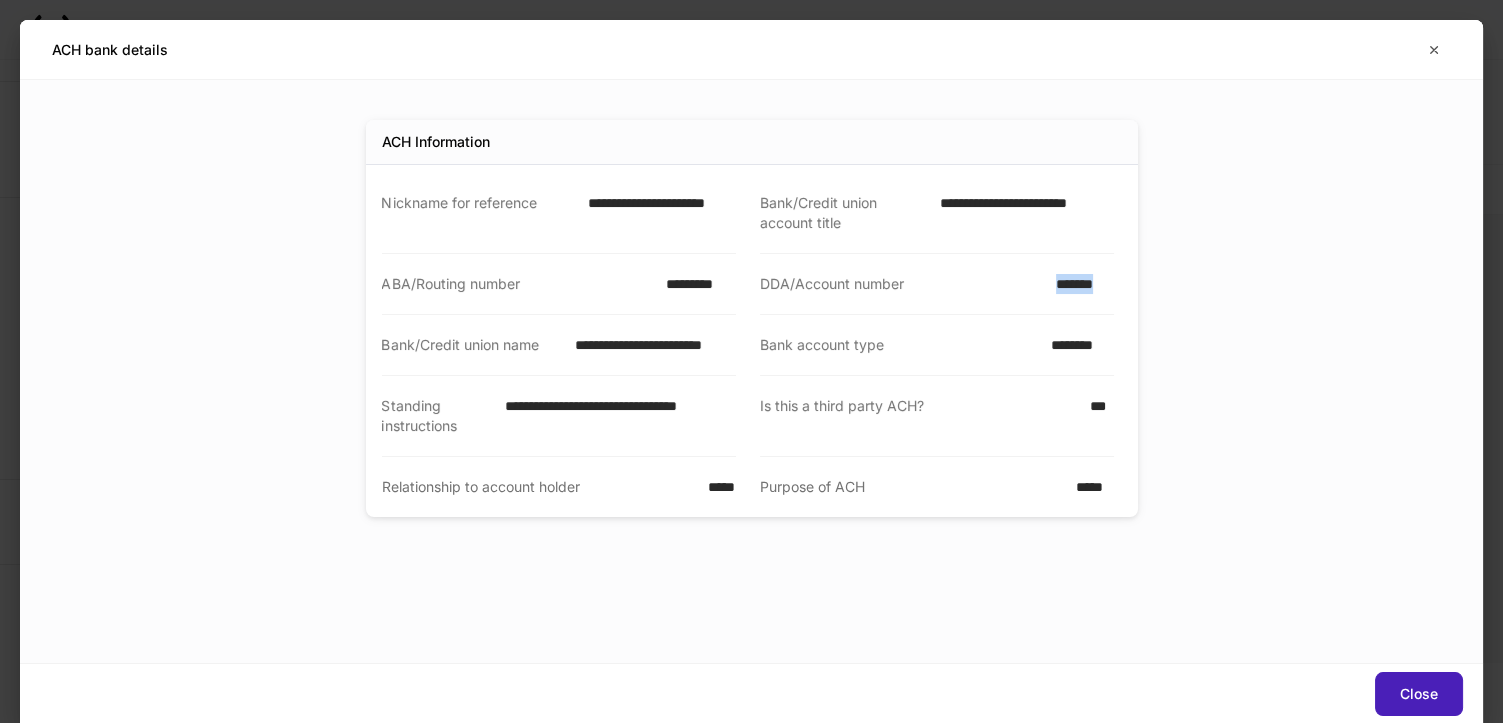 click on "Close" at bounding box center [1419, 694] 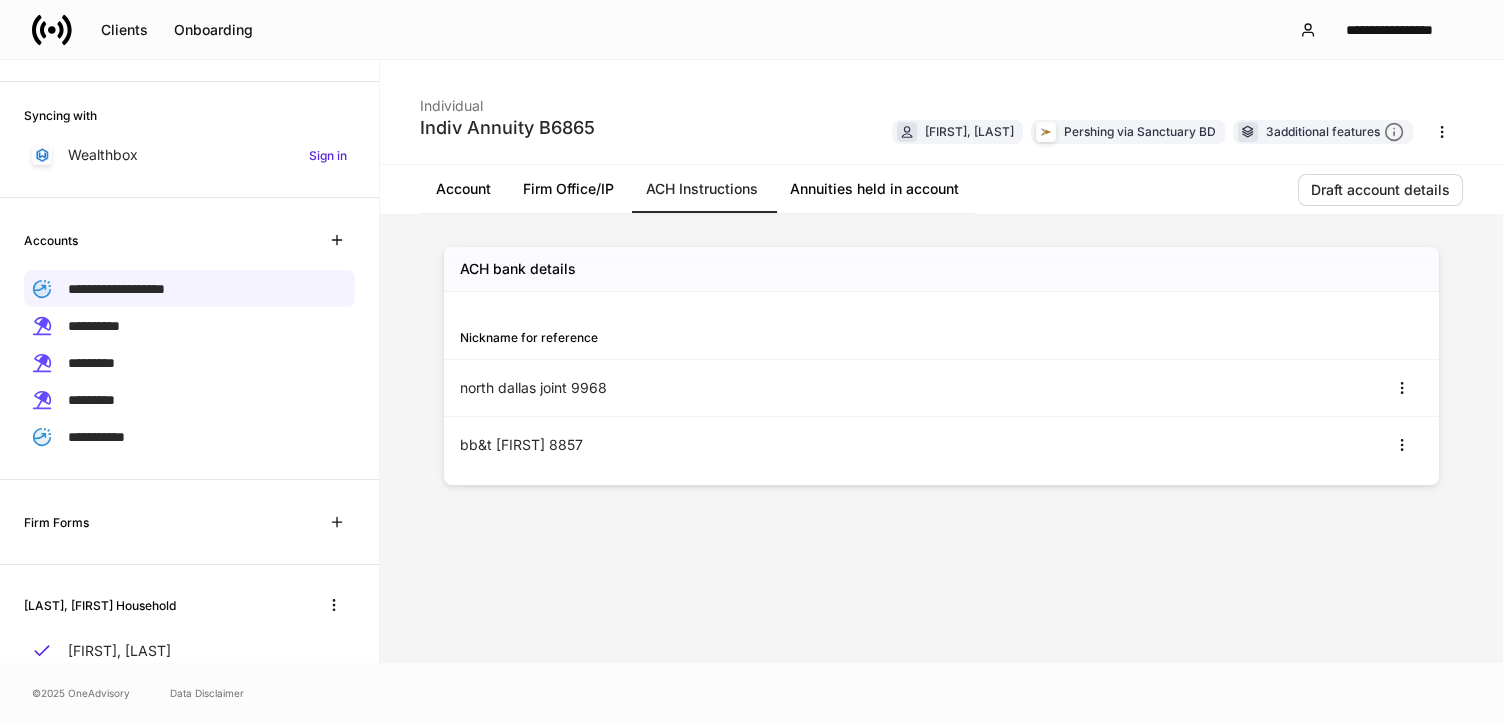 click on "bb&t [FIRST] 8857" at bounding box center [701, 445] 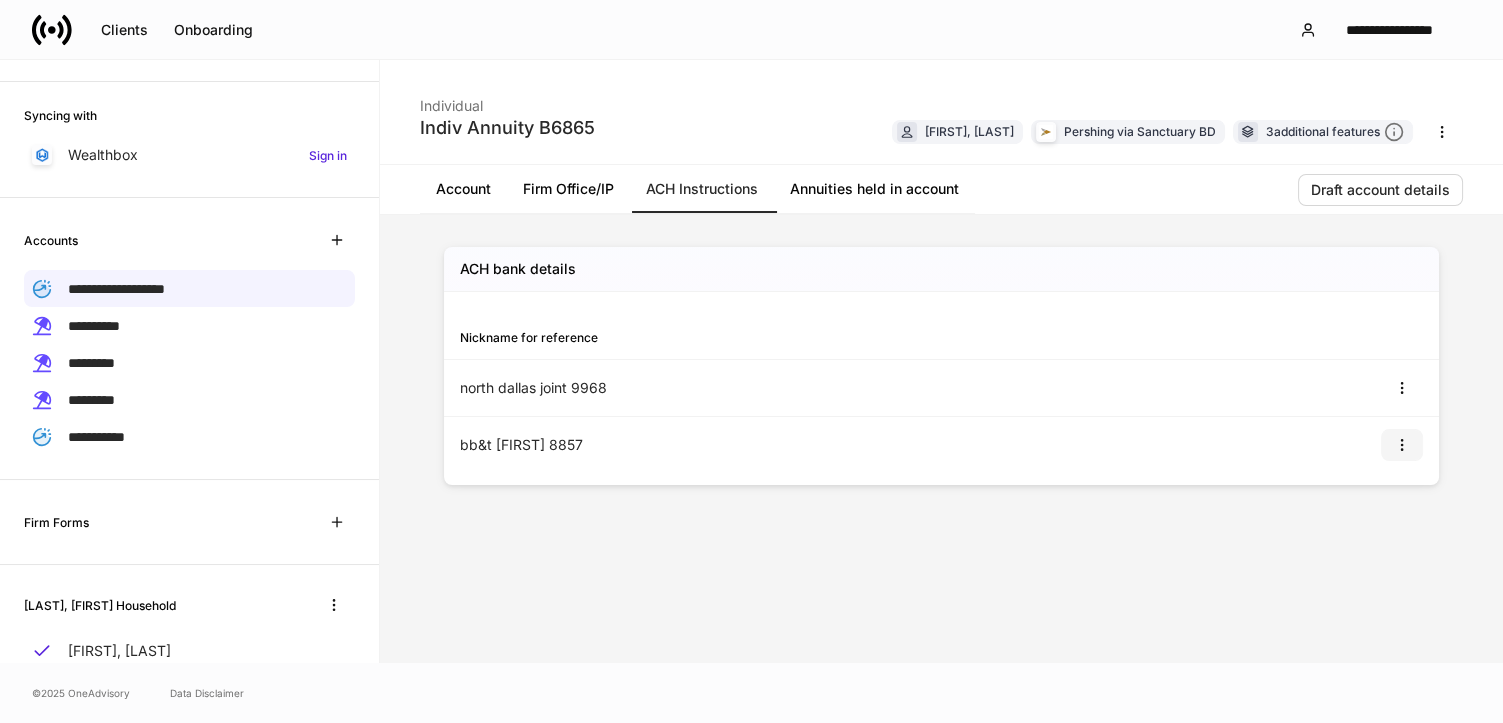 click 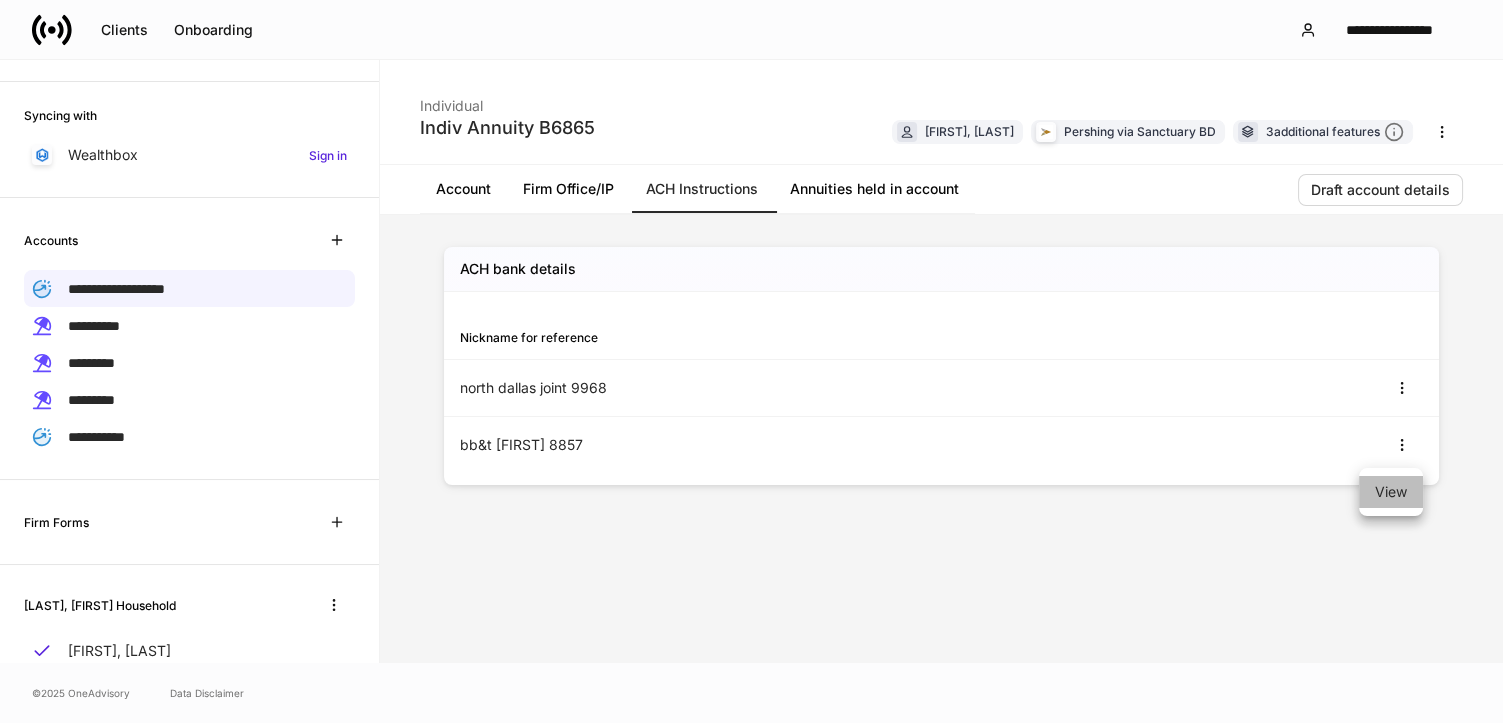 click on "View" at bounding box center [1391, 492] 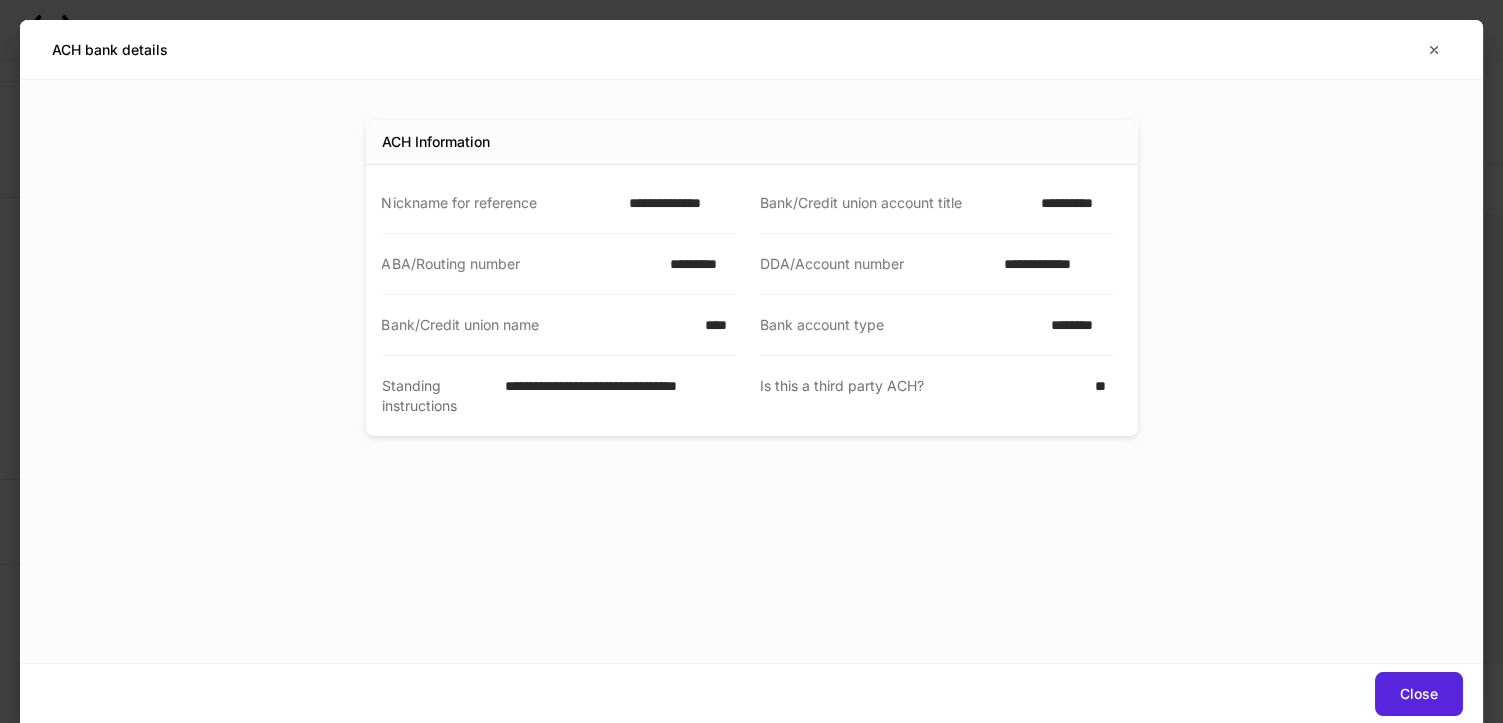 click on "**********" at bounding box center (676, 203) 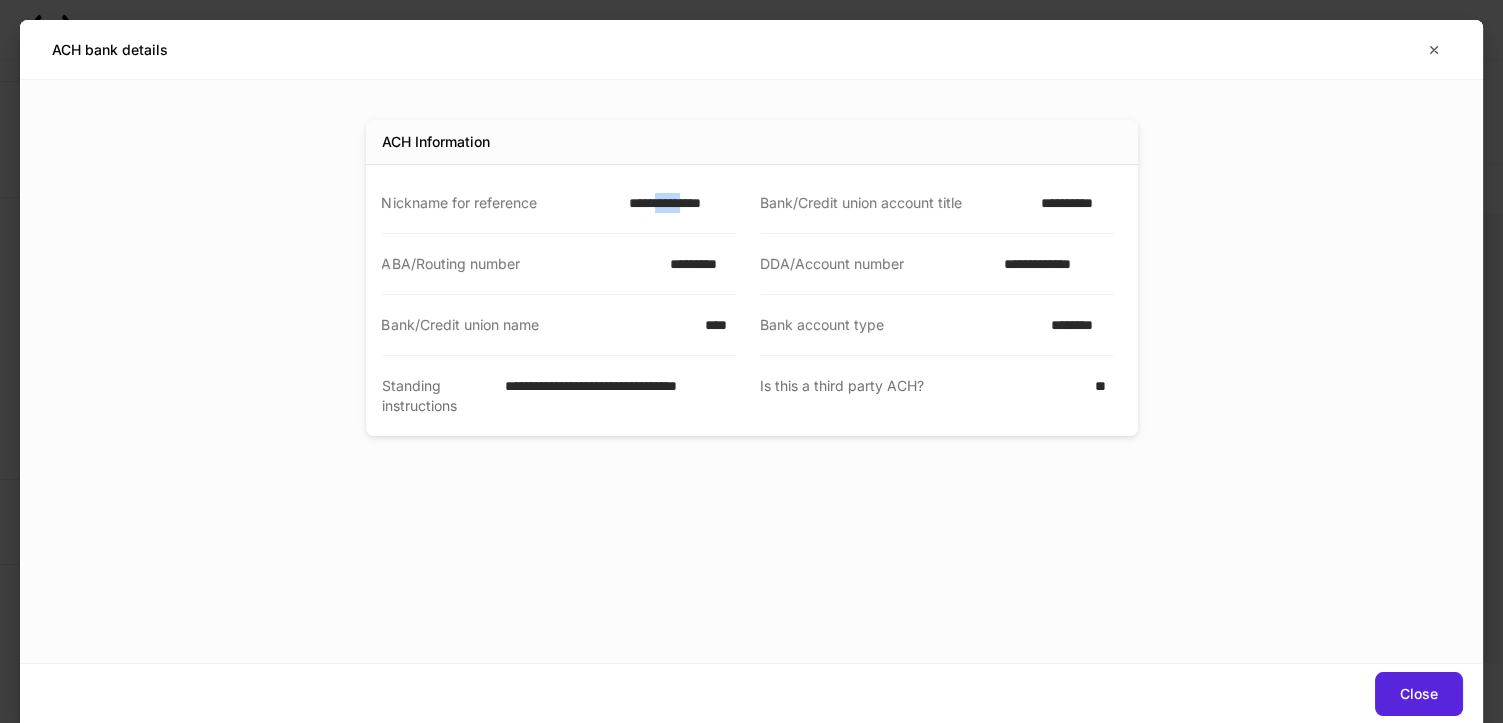 click on "**********" at bounding box center [676, 203] 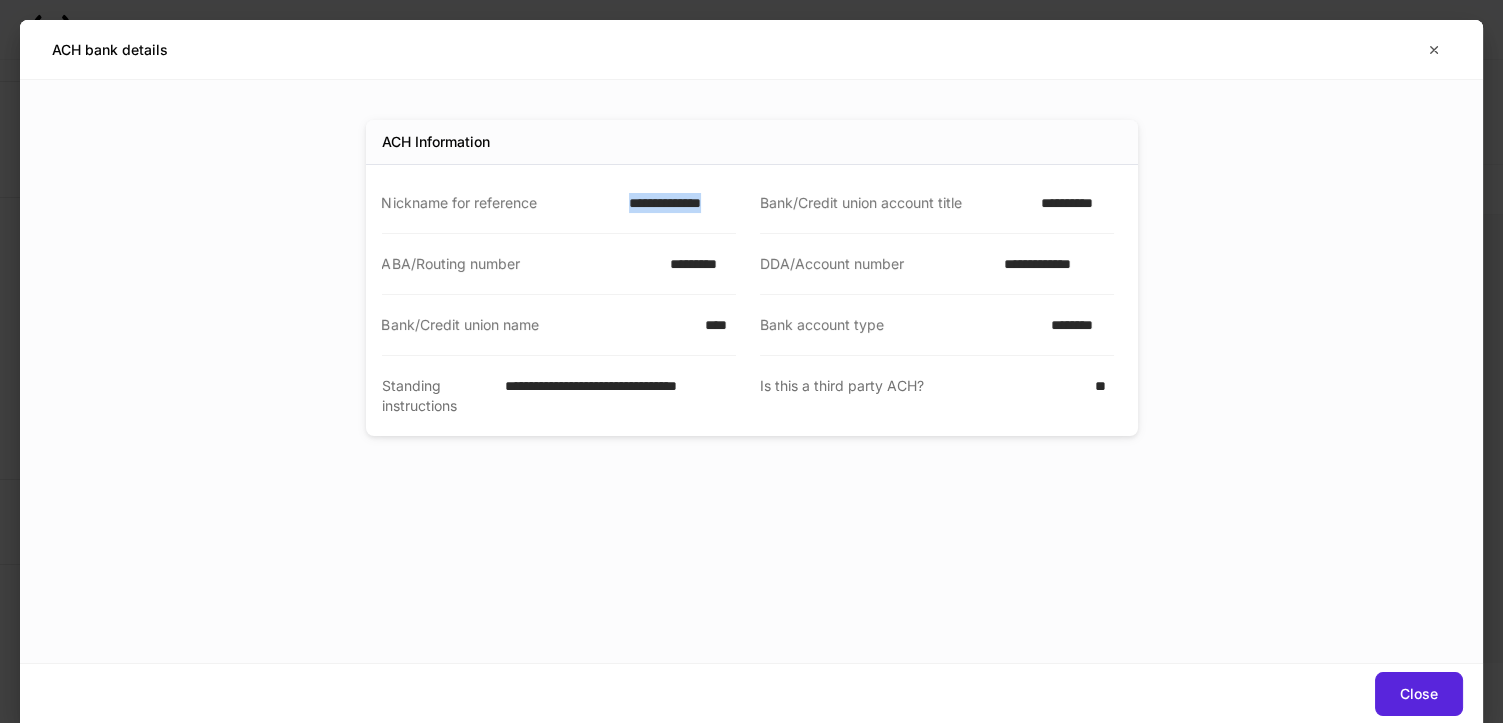 click on "**********" at bounding box center (676, 203) 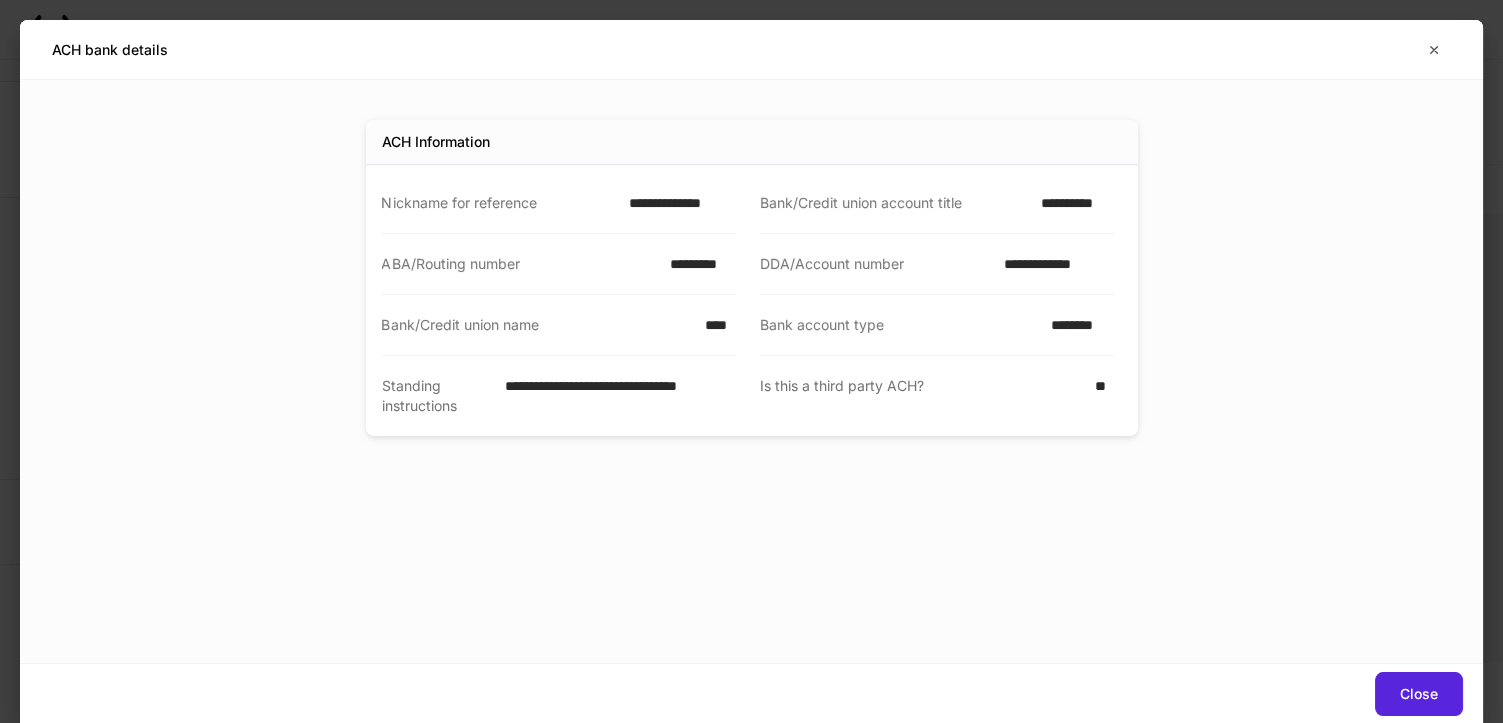 click on "**********" at bounding box center (676, 203) 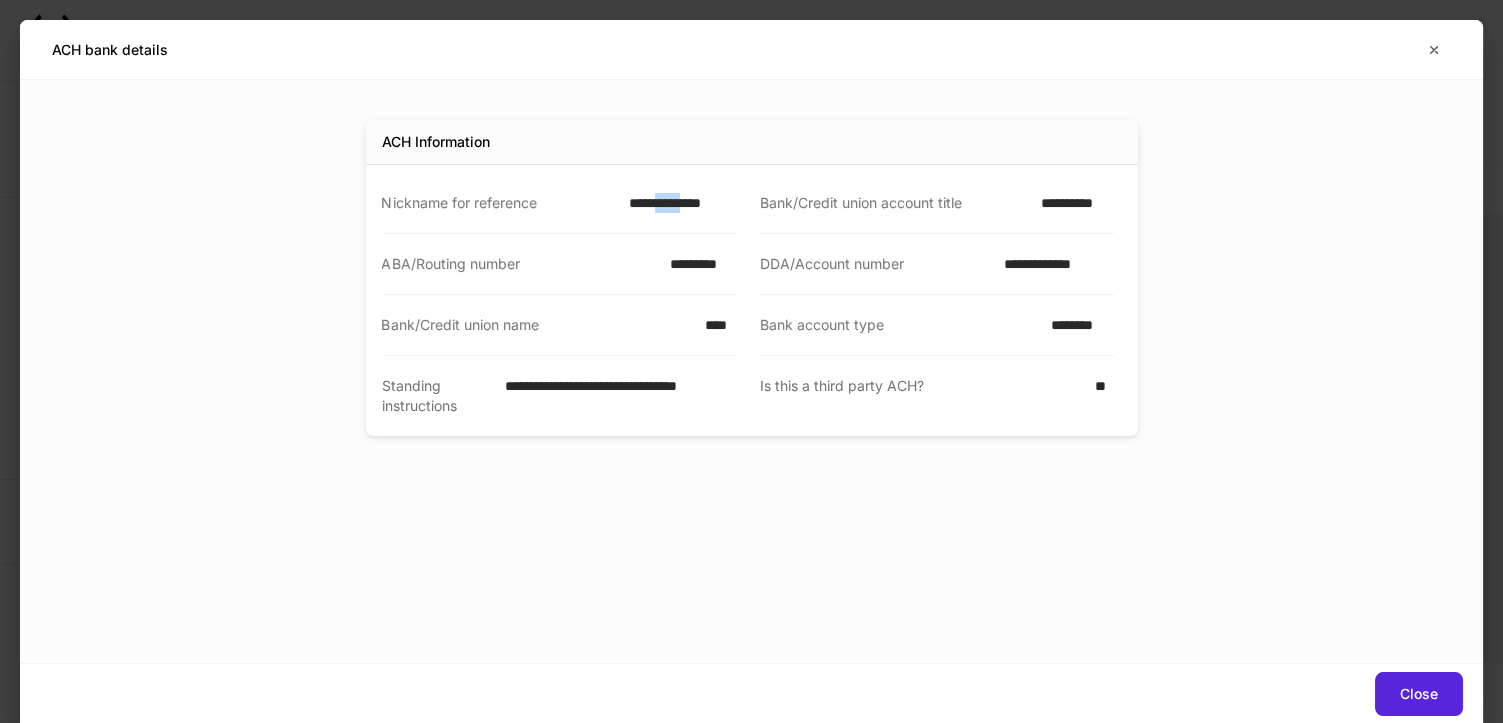 click on "**********" at bounding box center [676, 203] 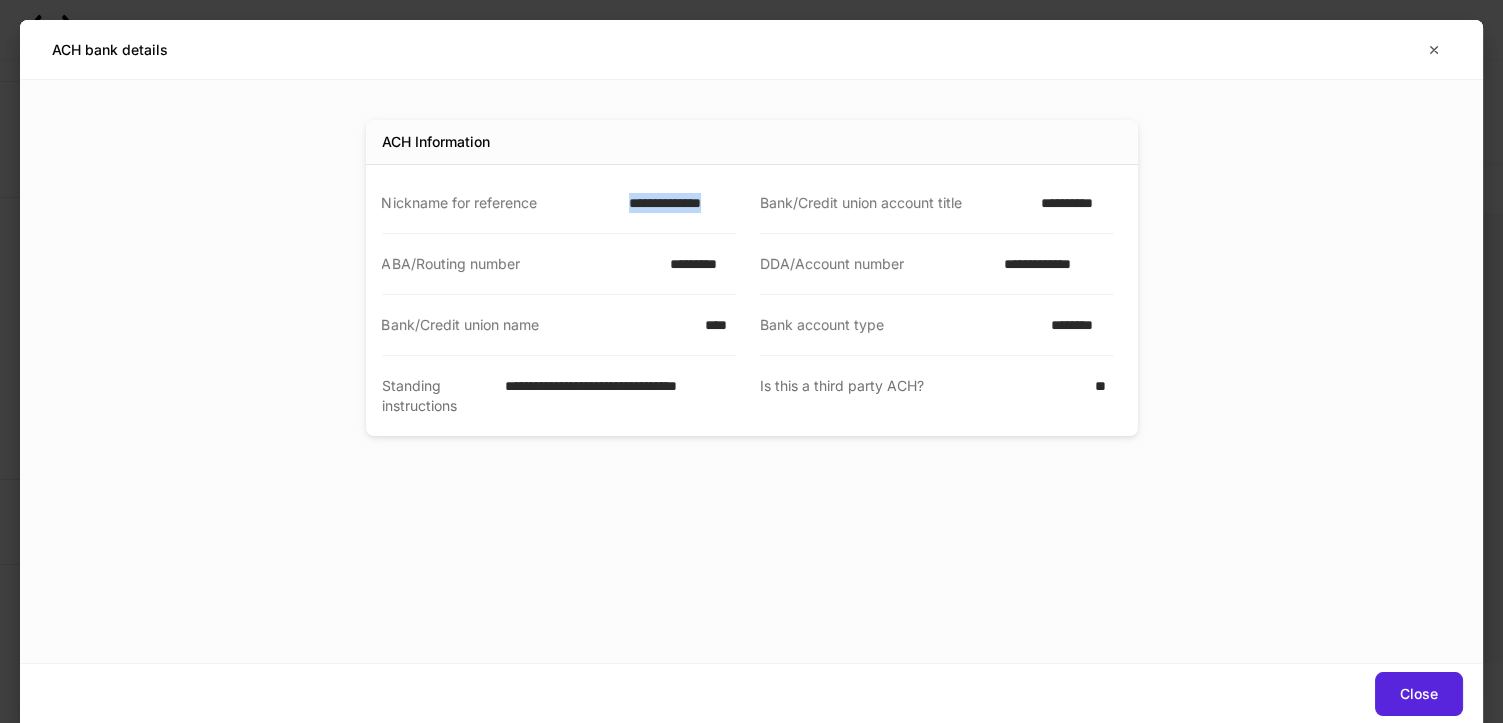 click on "**********" at bounding box center [676, 203] 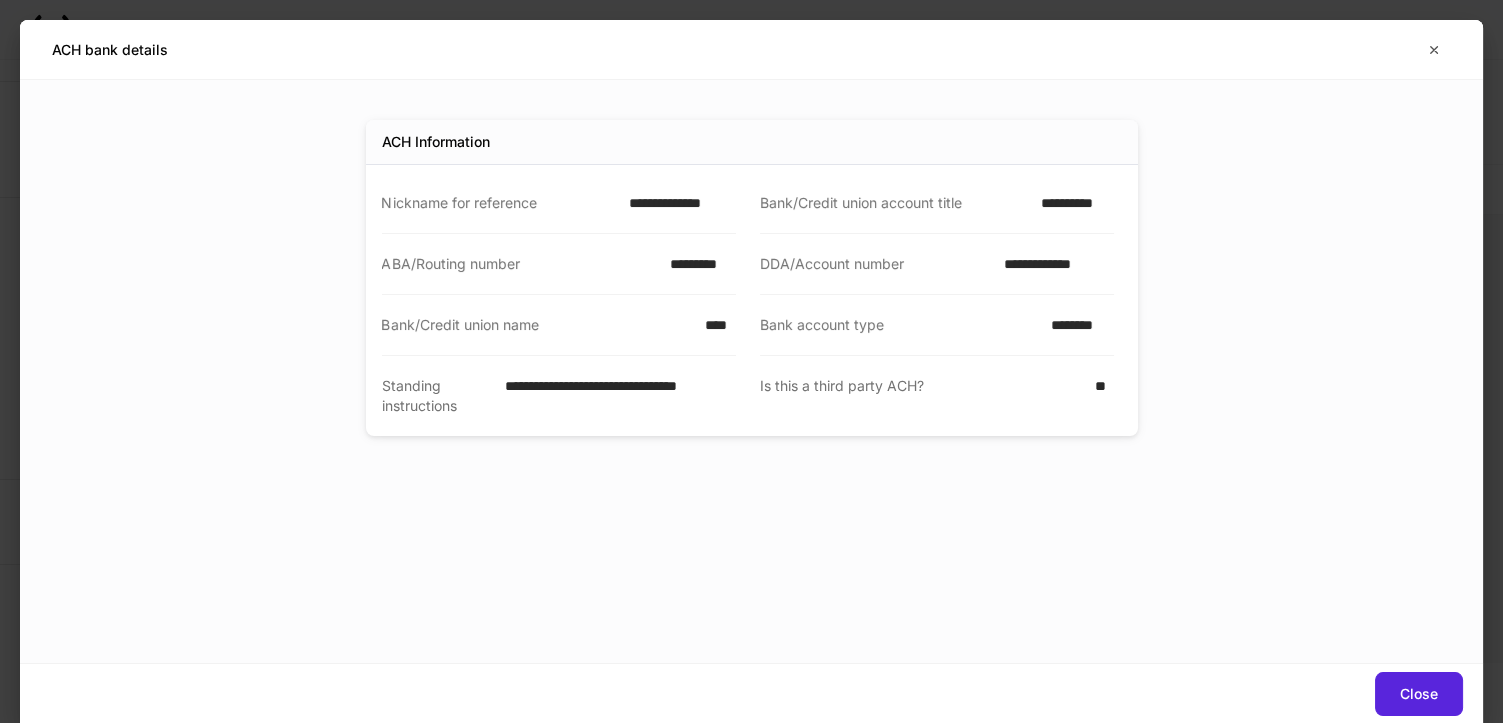 click on "**********" at bounding box center (1071, 203) 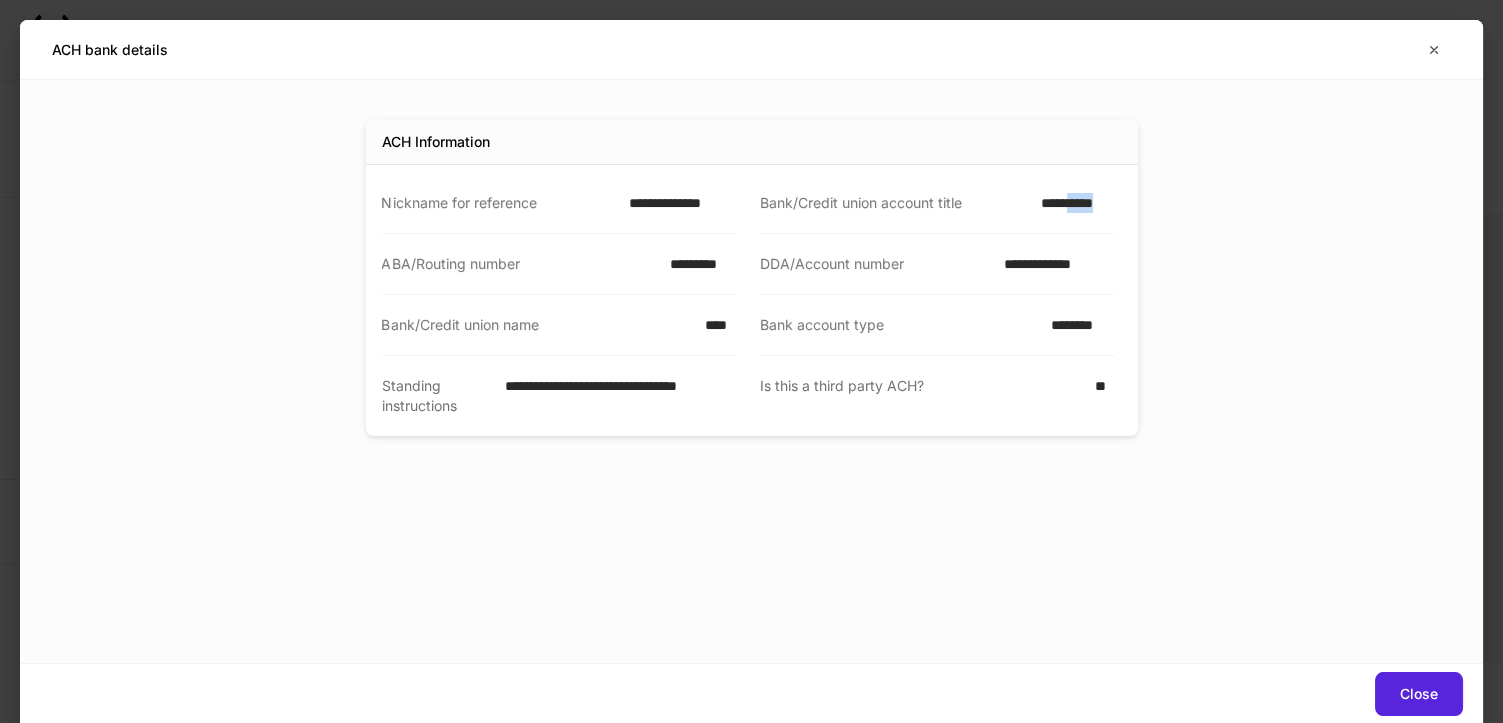 click on "**********" at bounding box center (1071, 203) 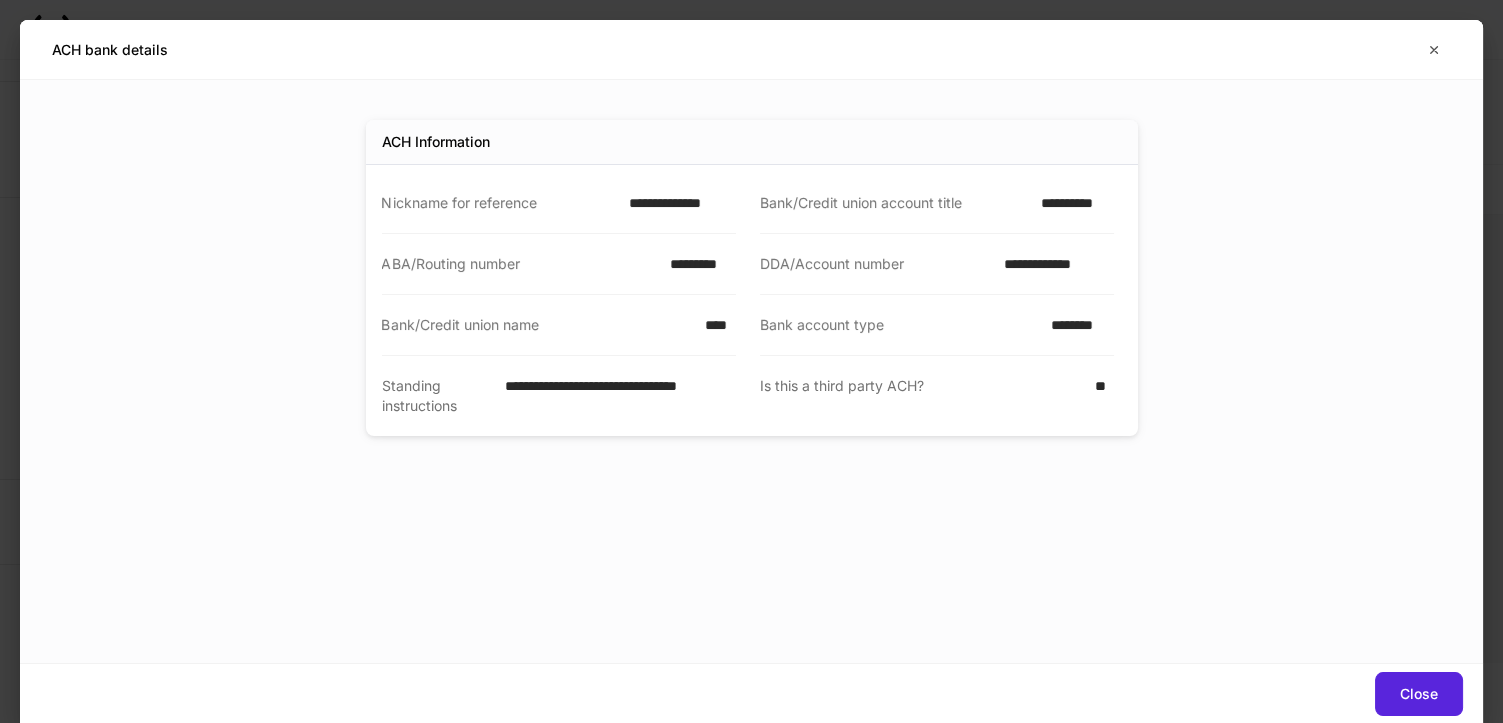 click on "**********" at bounding box center [1071, 203] 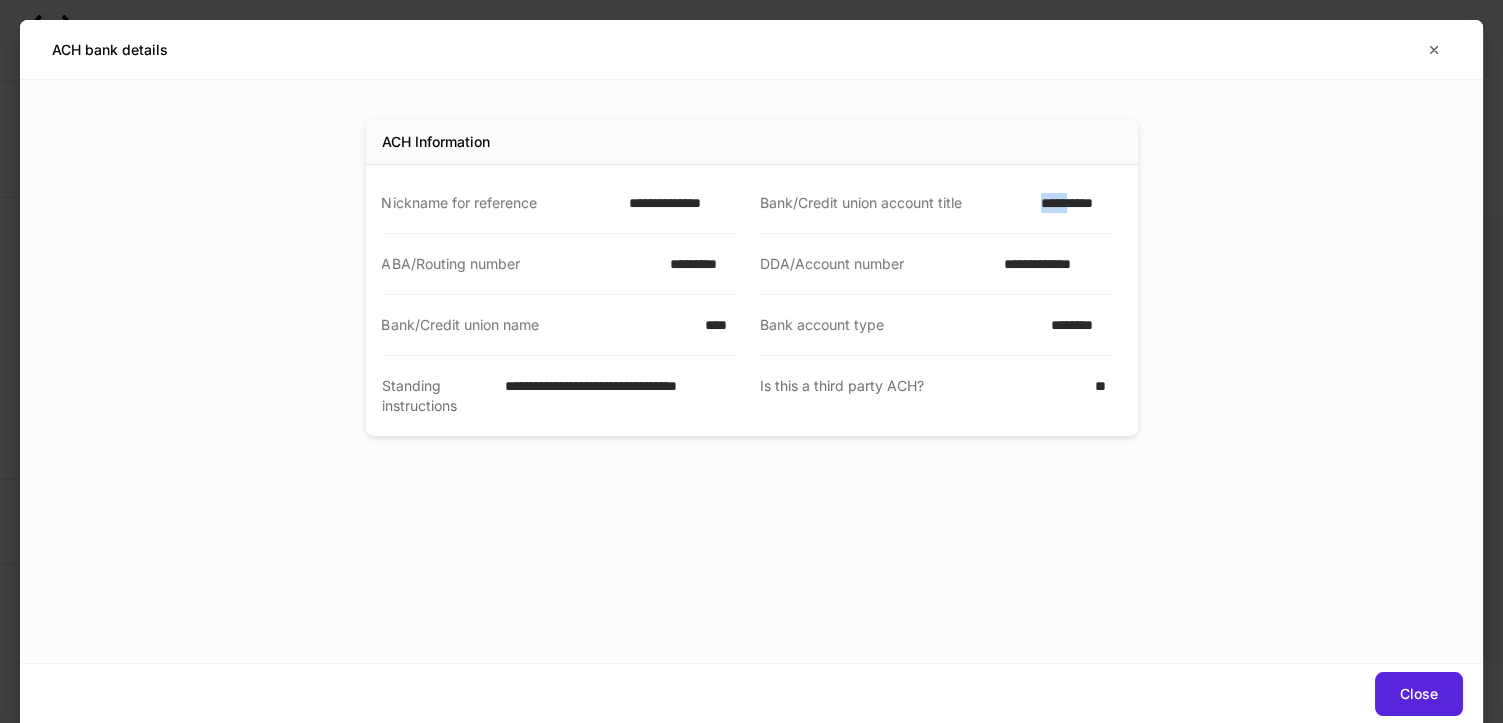 click on "**********" at bounding box center (1071, 203) 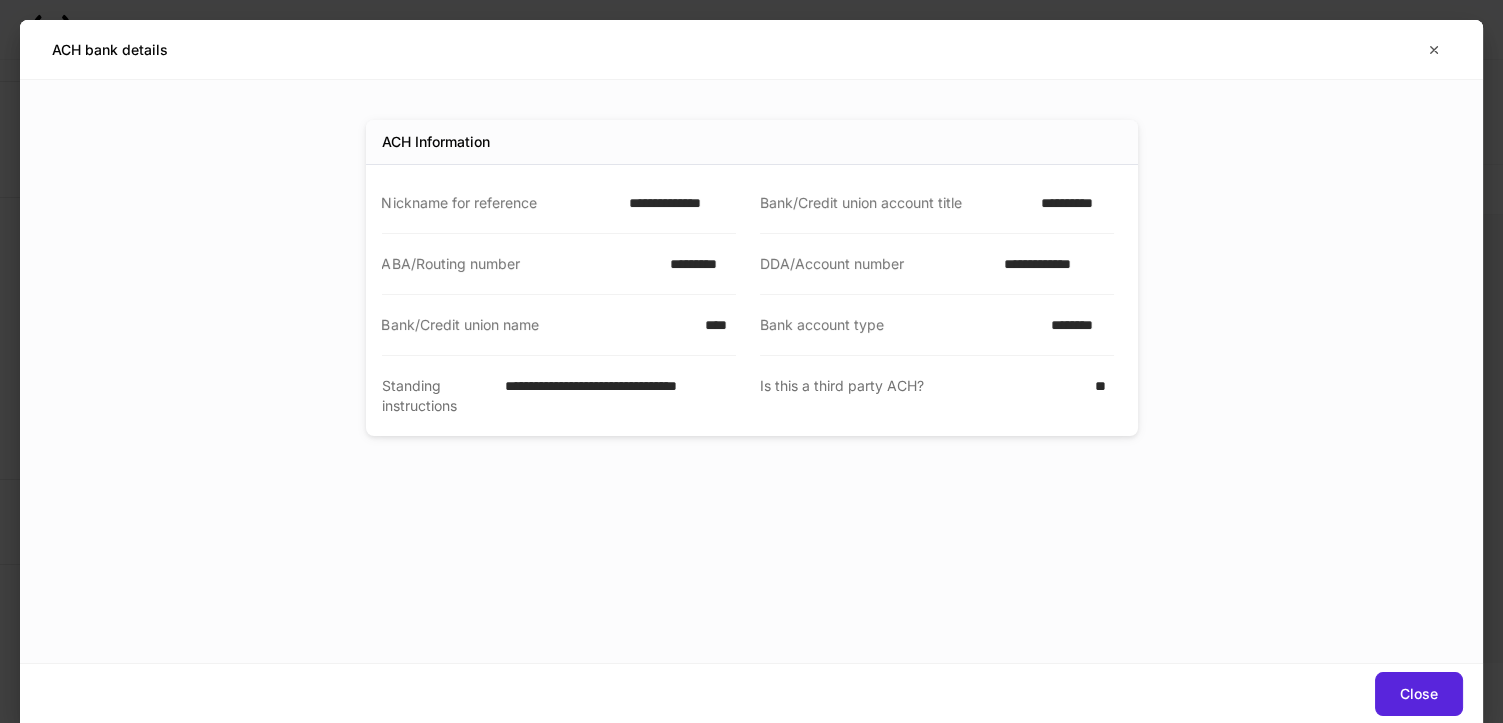 click on "*********" at bounding box center [697, 264] 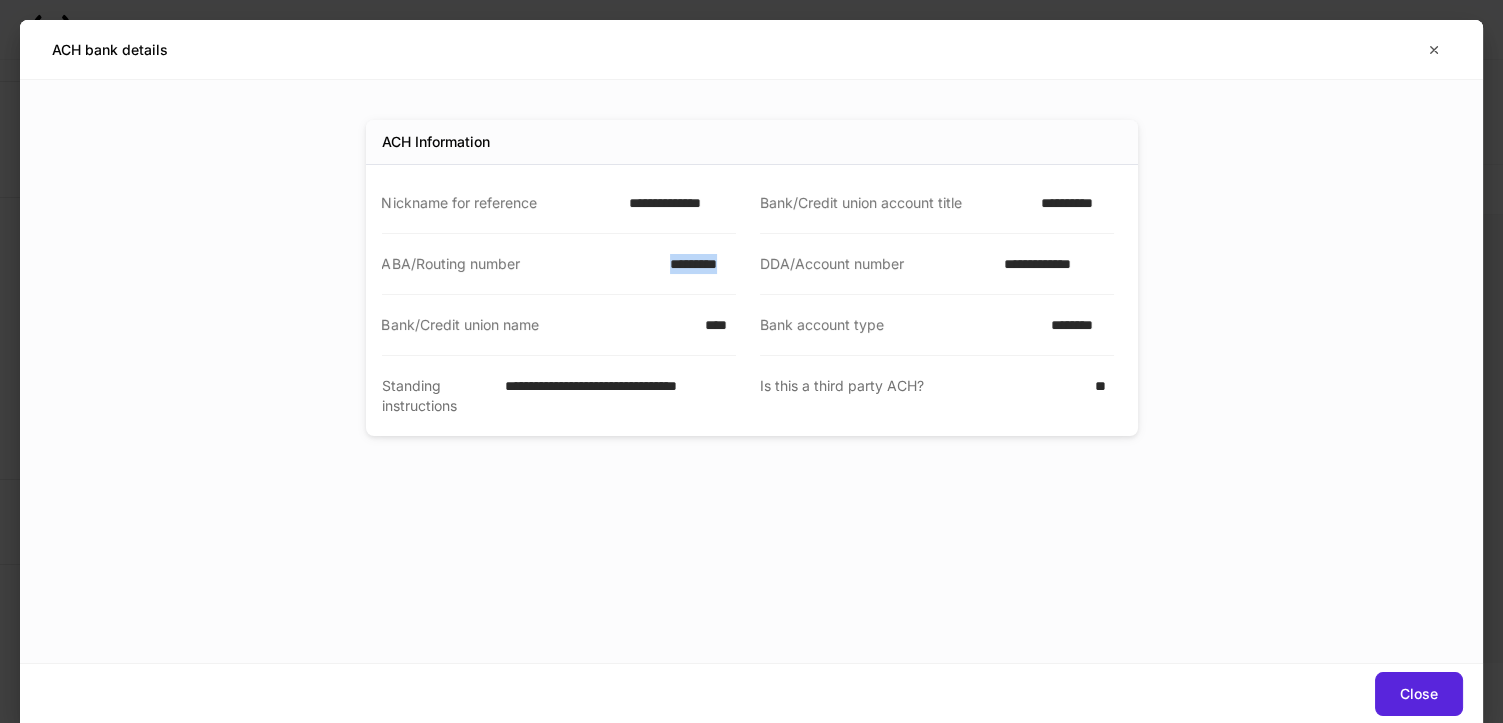 click on "*********" at bounding box center [697, 264] 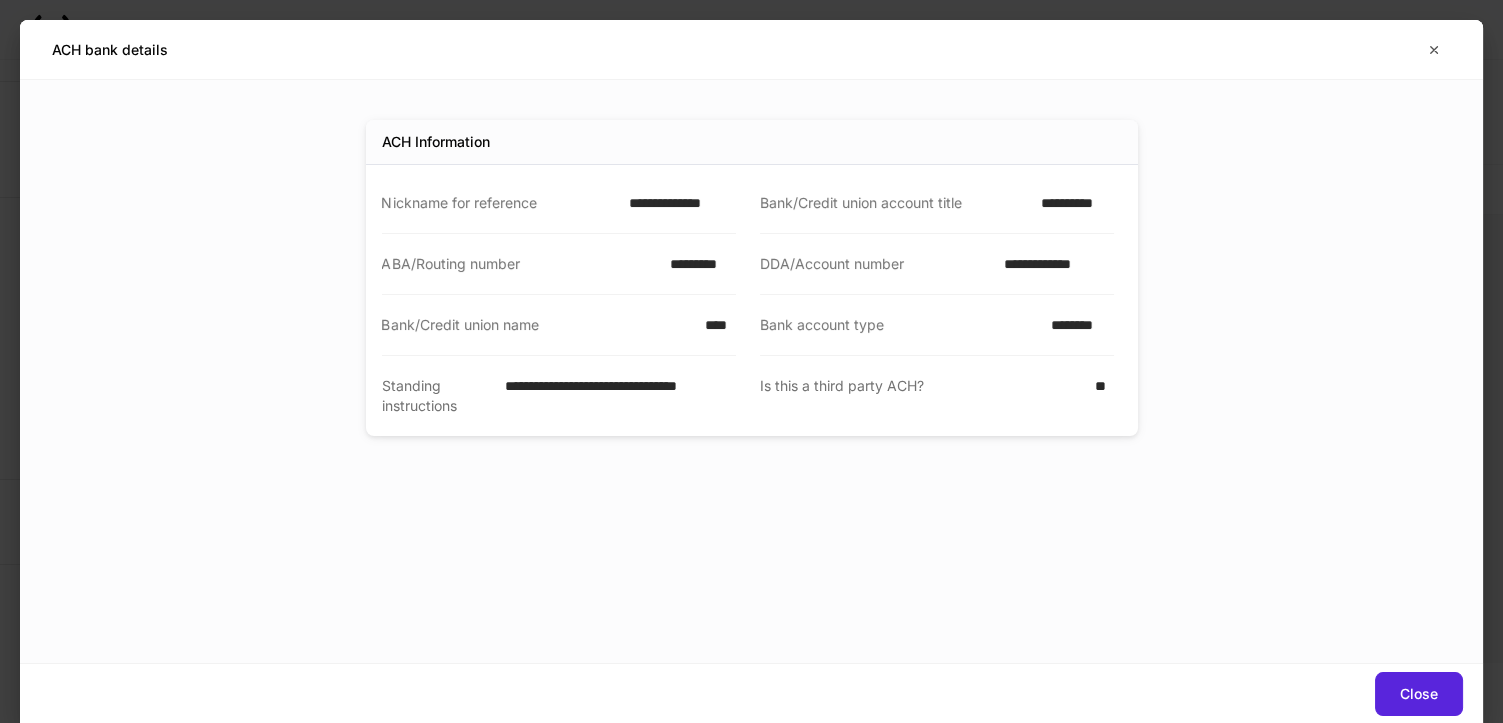click on "**********" at bounding box center [1053, 264] 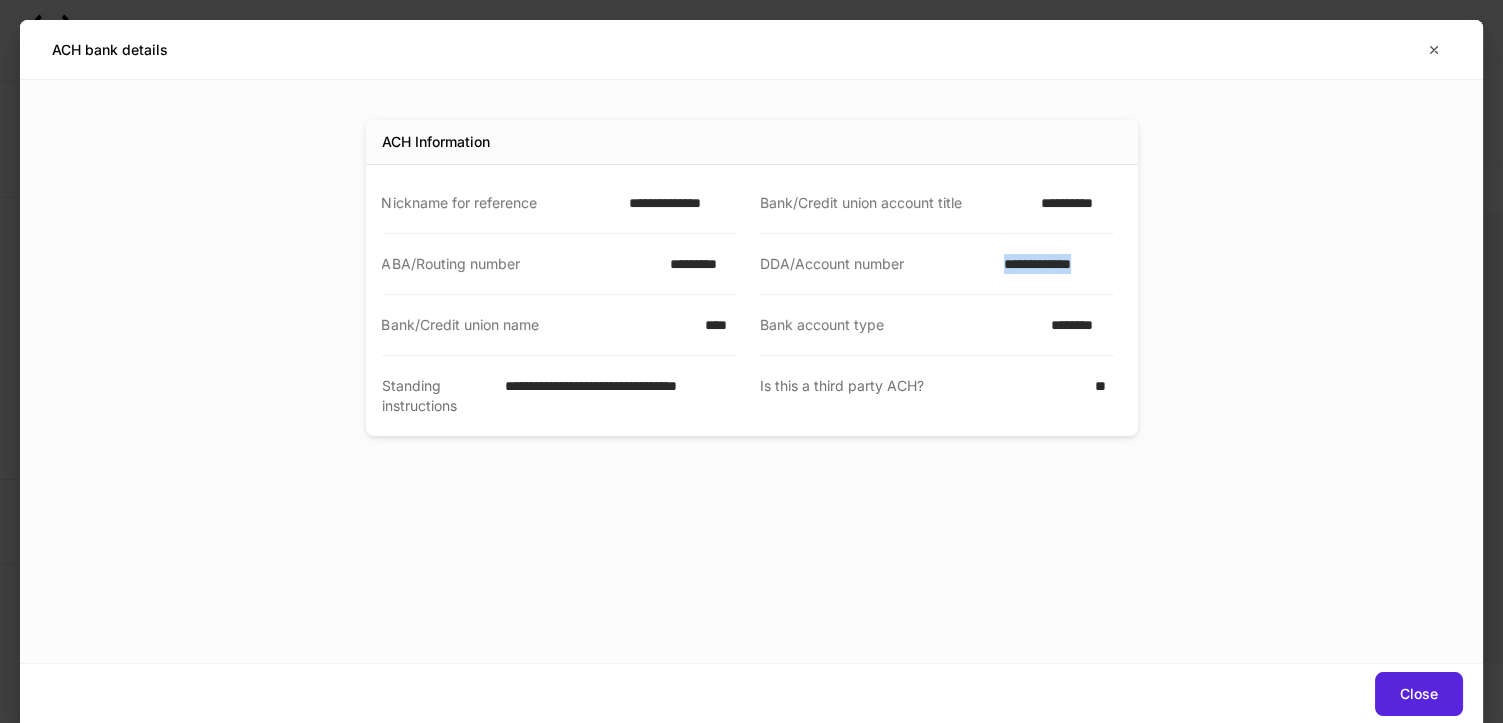 click on "**********" at bounding box center [1053, 264] 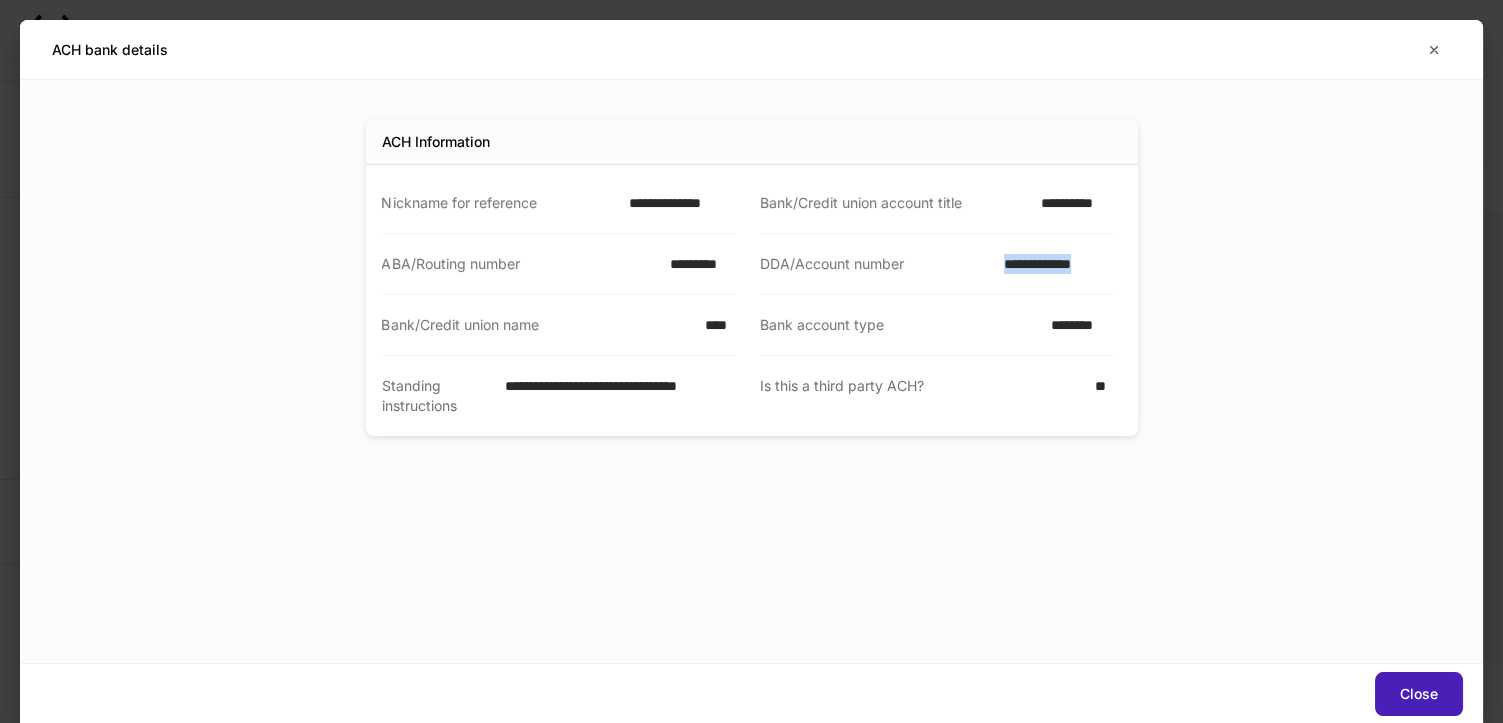 click on "Close" at bounding box center [1419, 694] 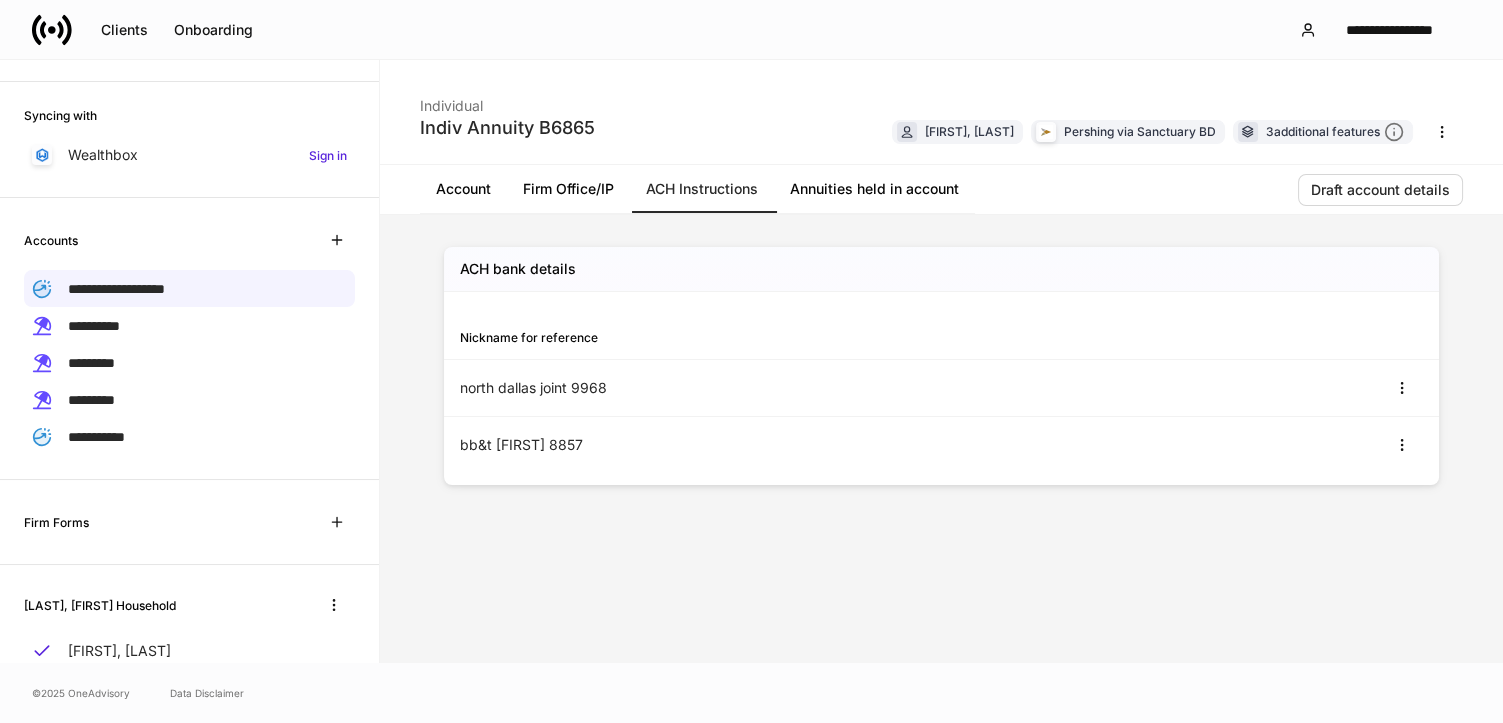 click on "Account Firm Office/IP ACH Instructions Annuities held in account Draft account details" at bounding box center [941, 190] 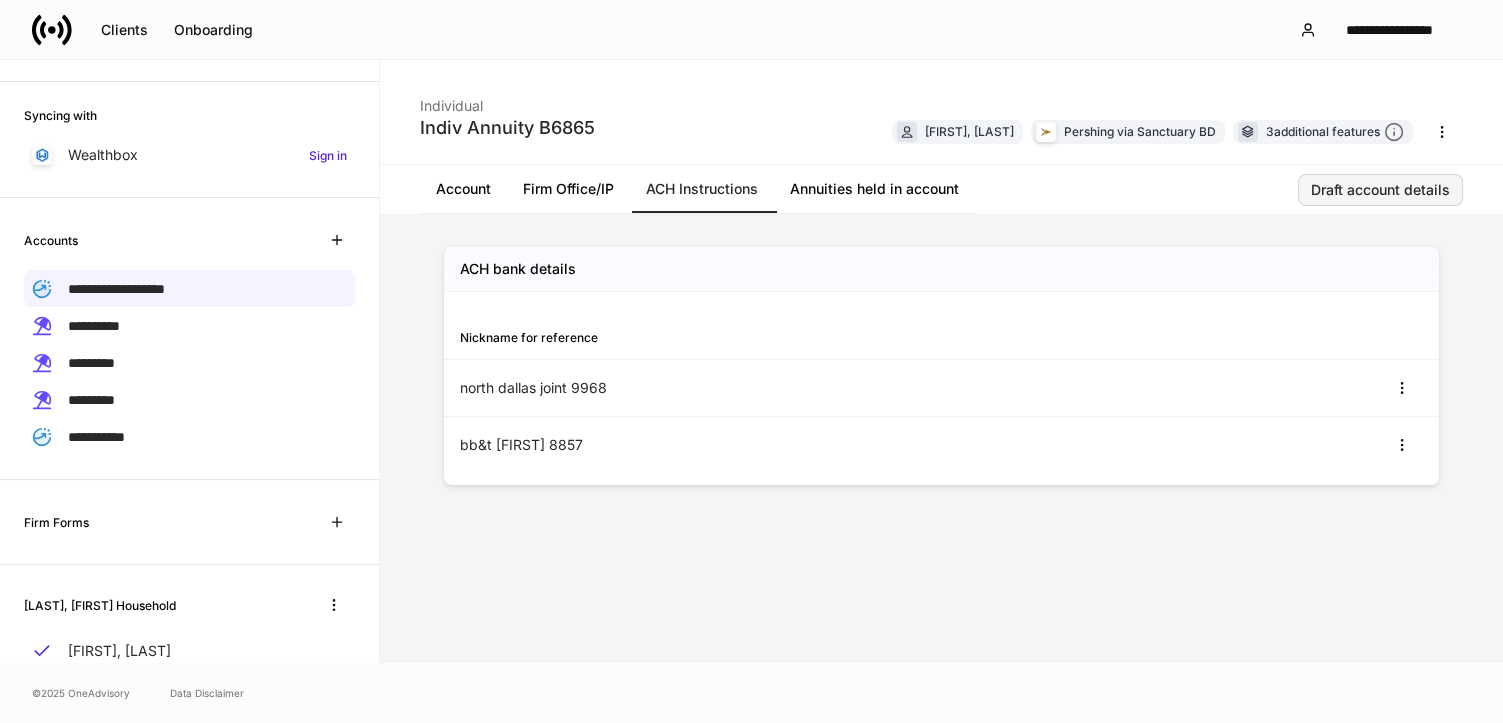 click on "Draft account details" at bounding box center (1380, 190) 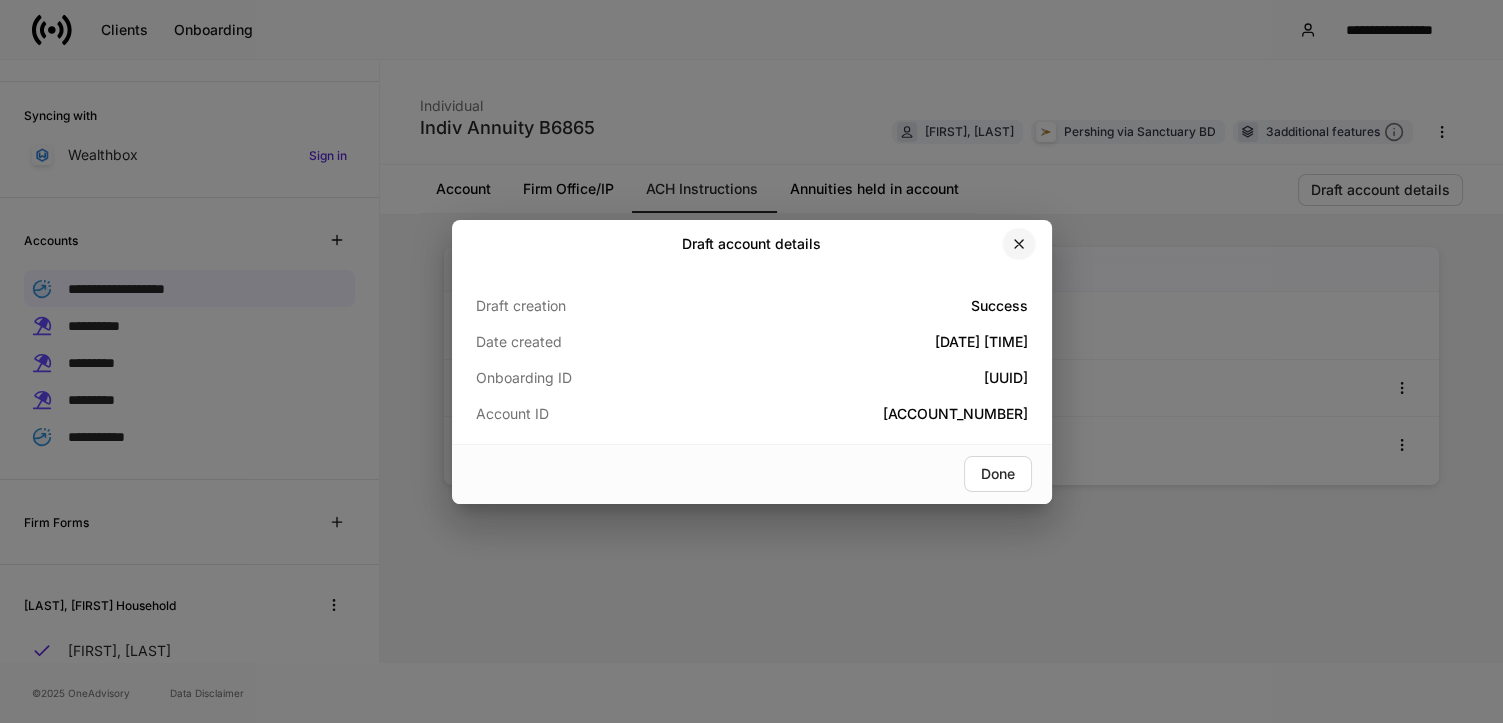 click 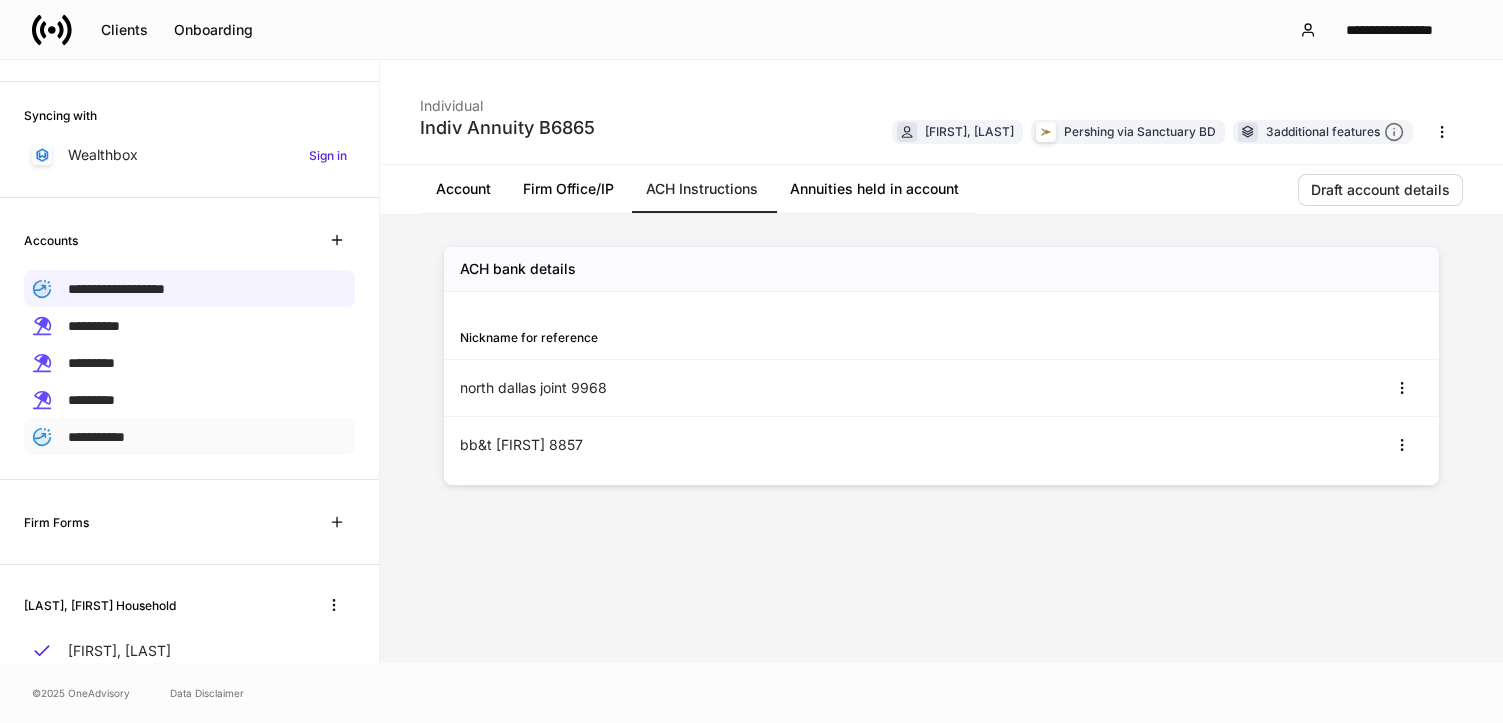 click on "**********" at bounding box center (96, 437) 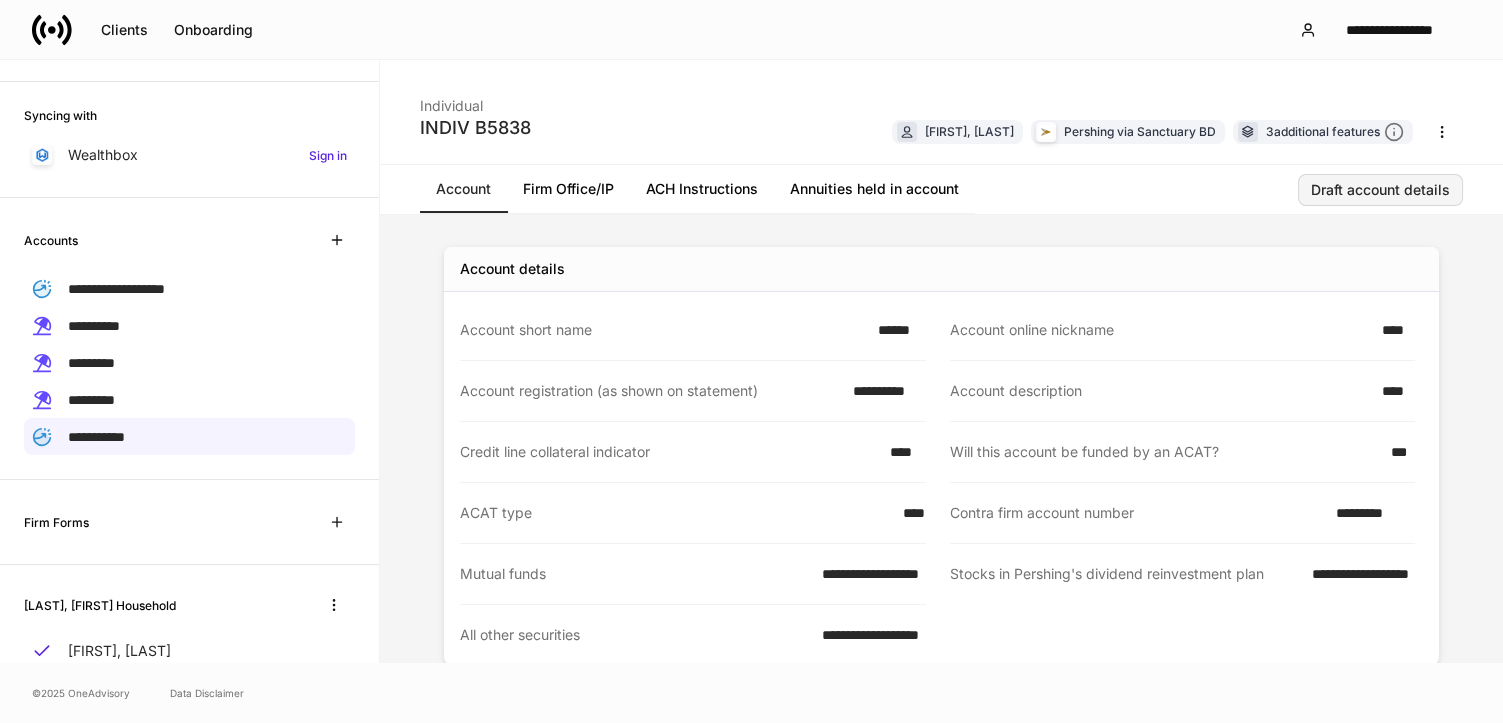 click on "Draft account details" at bounding box center [1380, 190] 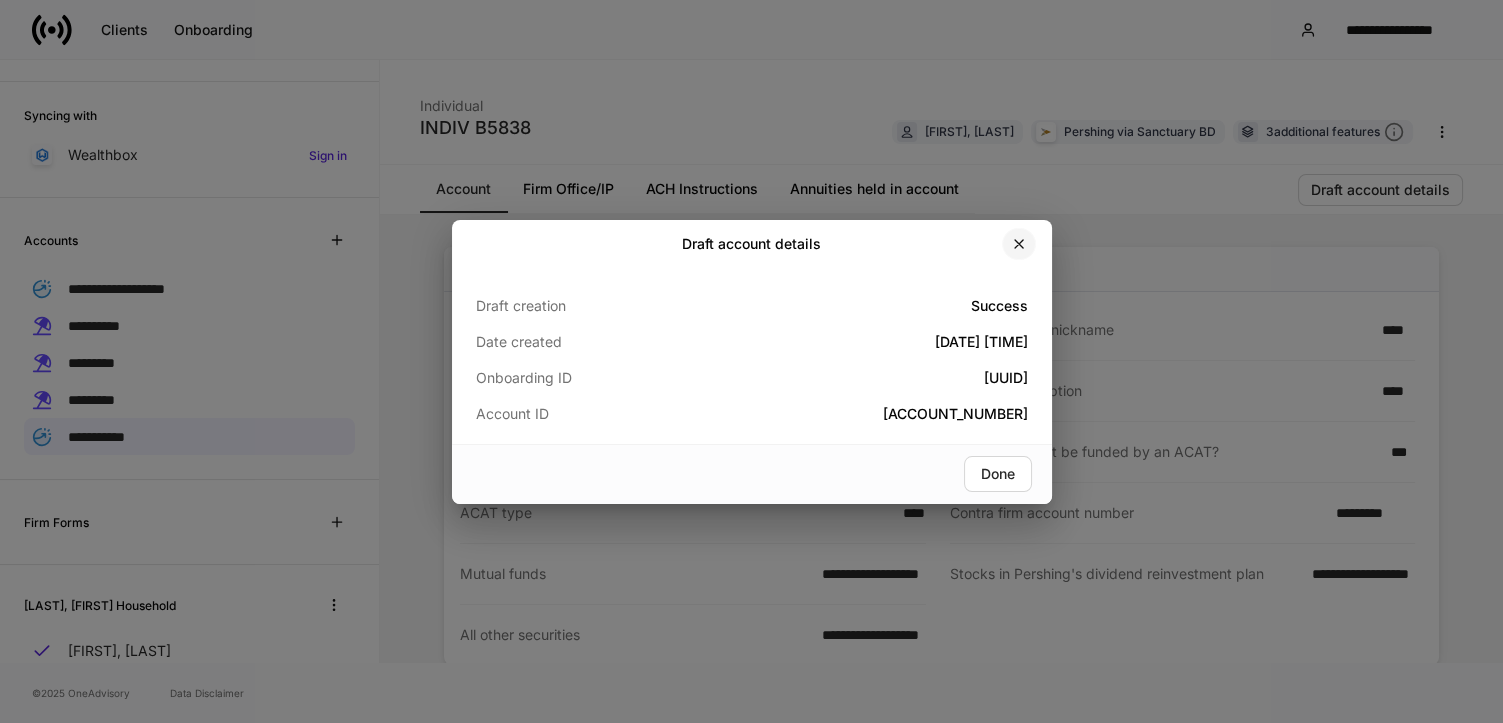click at bounding box center [1019, 244] 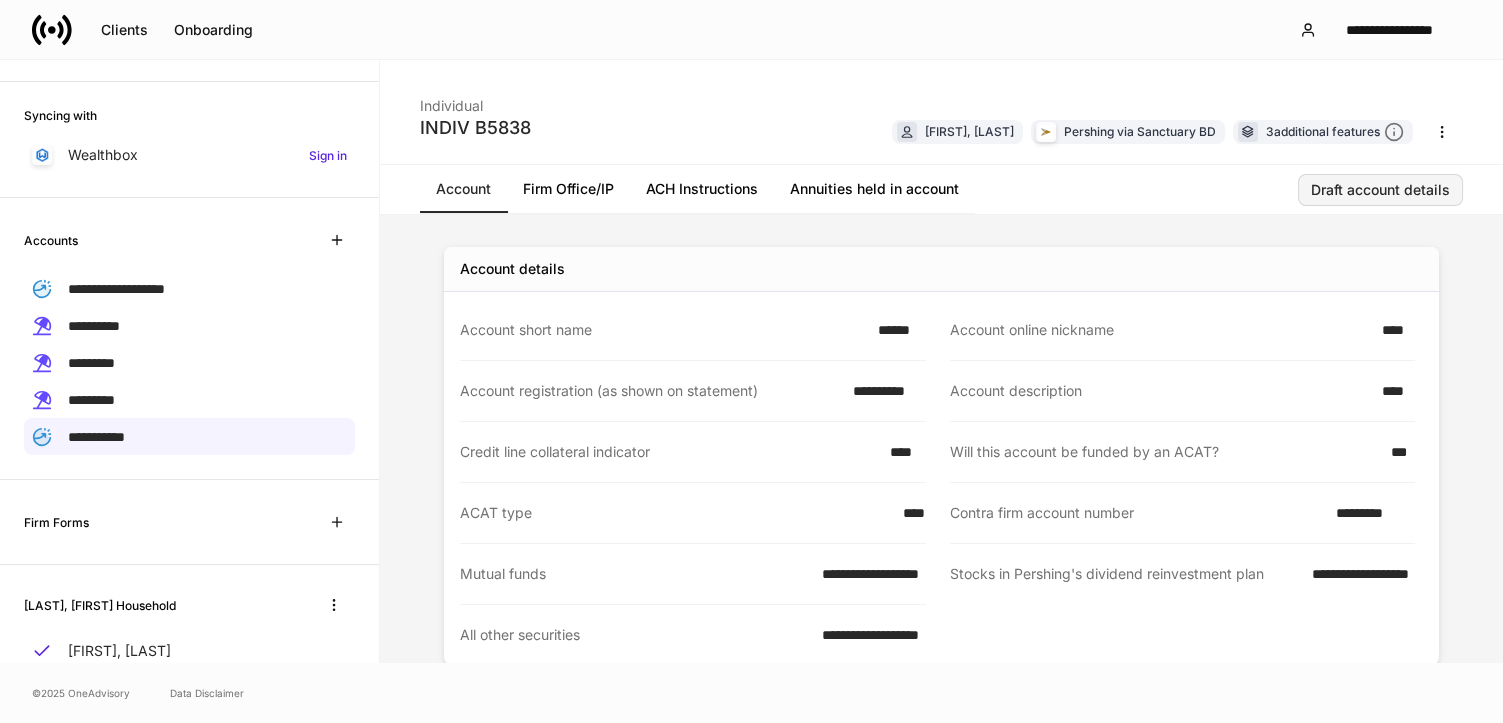 click on "Draft account details" at bounding box center [1380, 190] 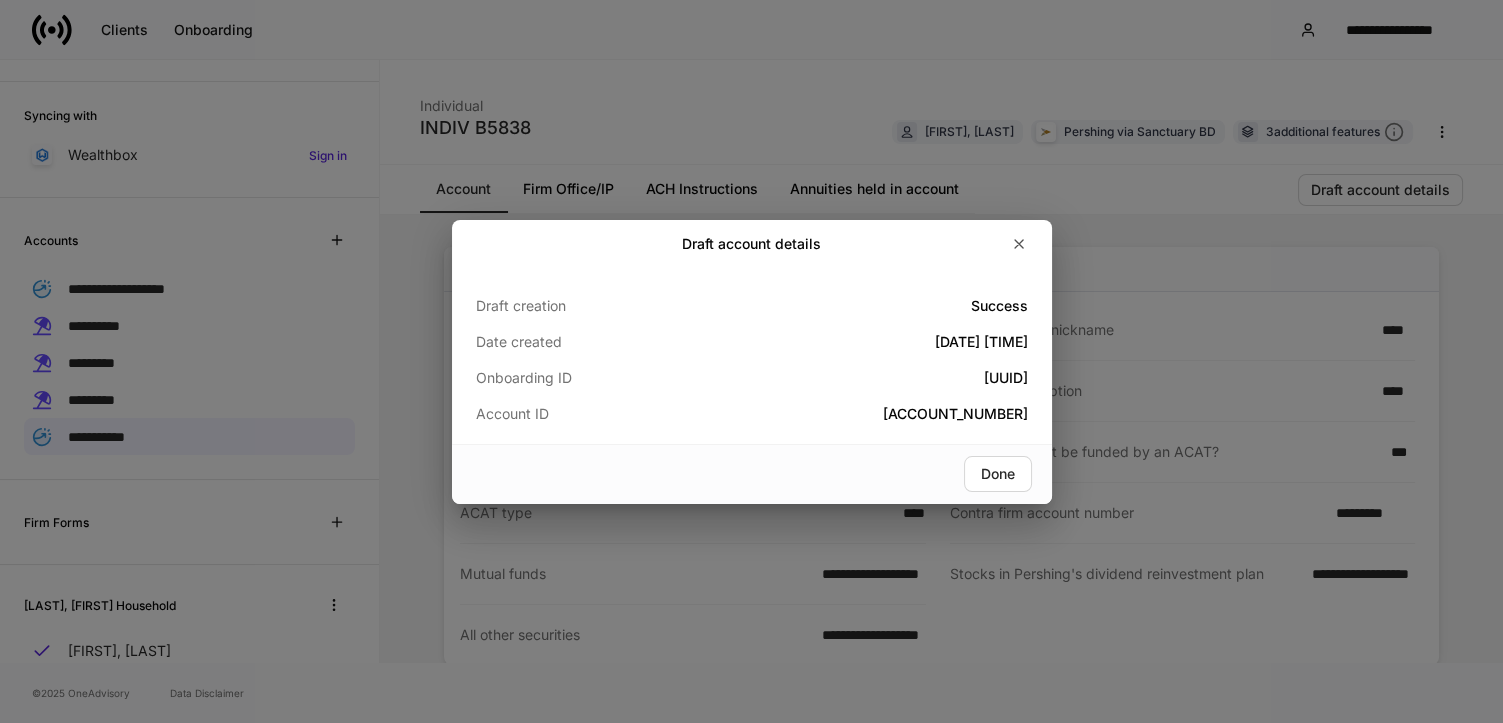click at bounding box center [928, 244] 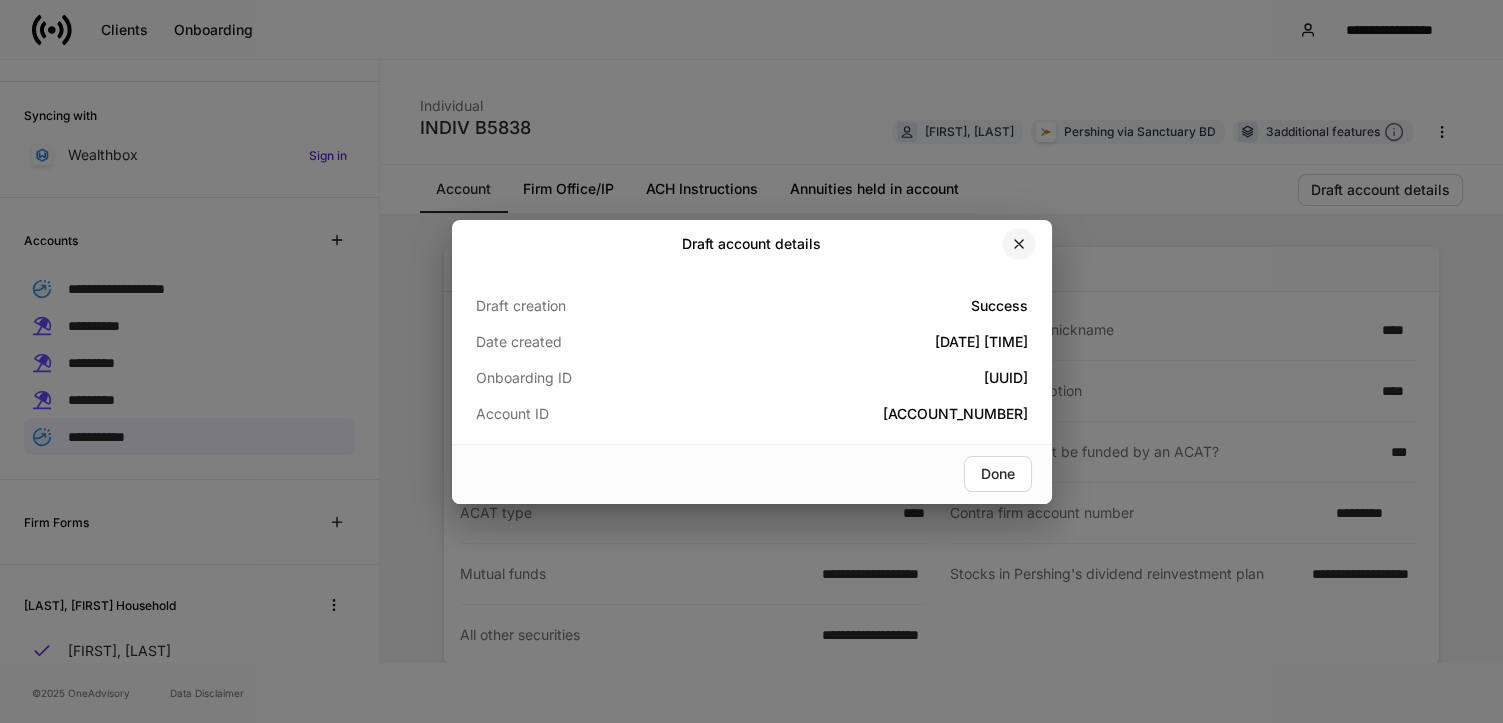 click 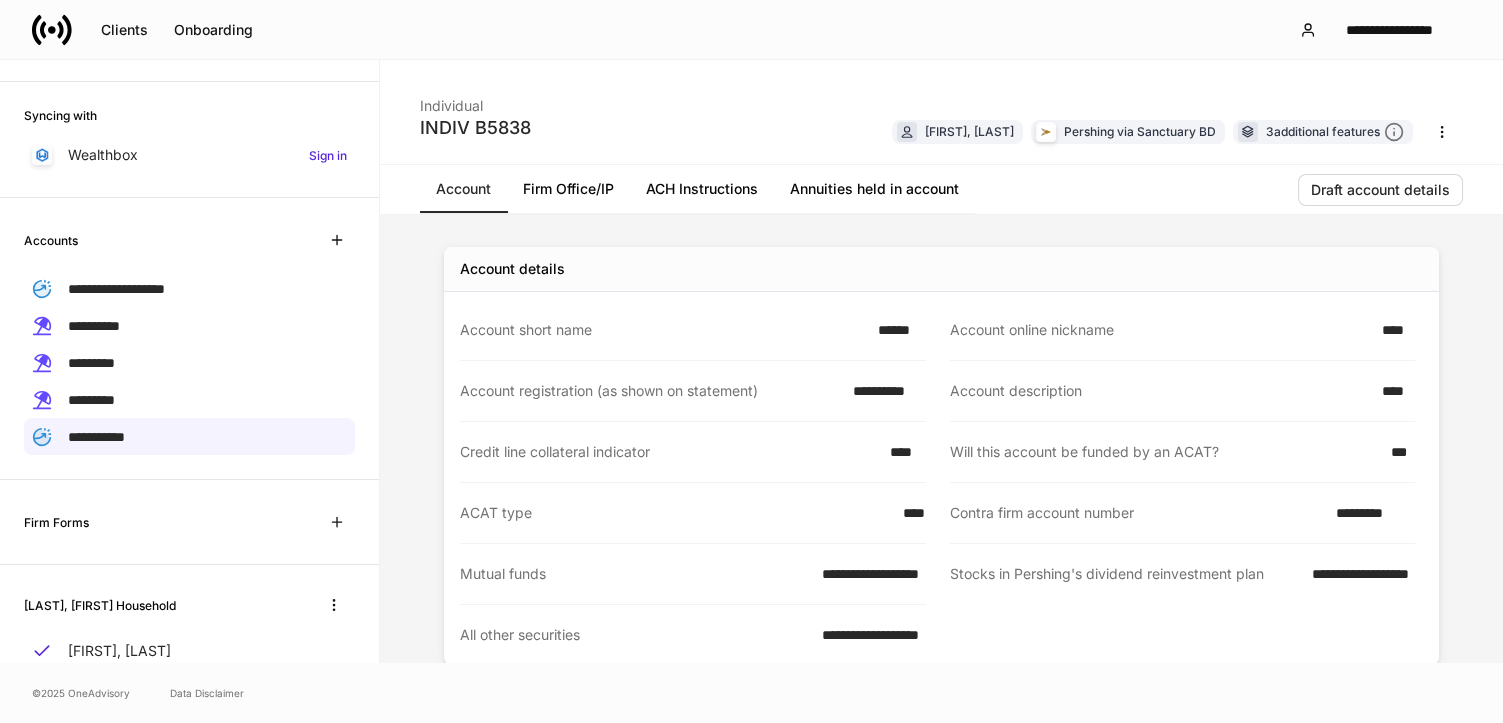 click on "**********" at bounding box center [751, 29] 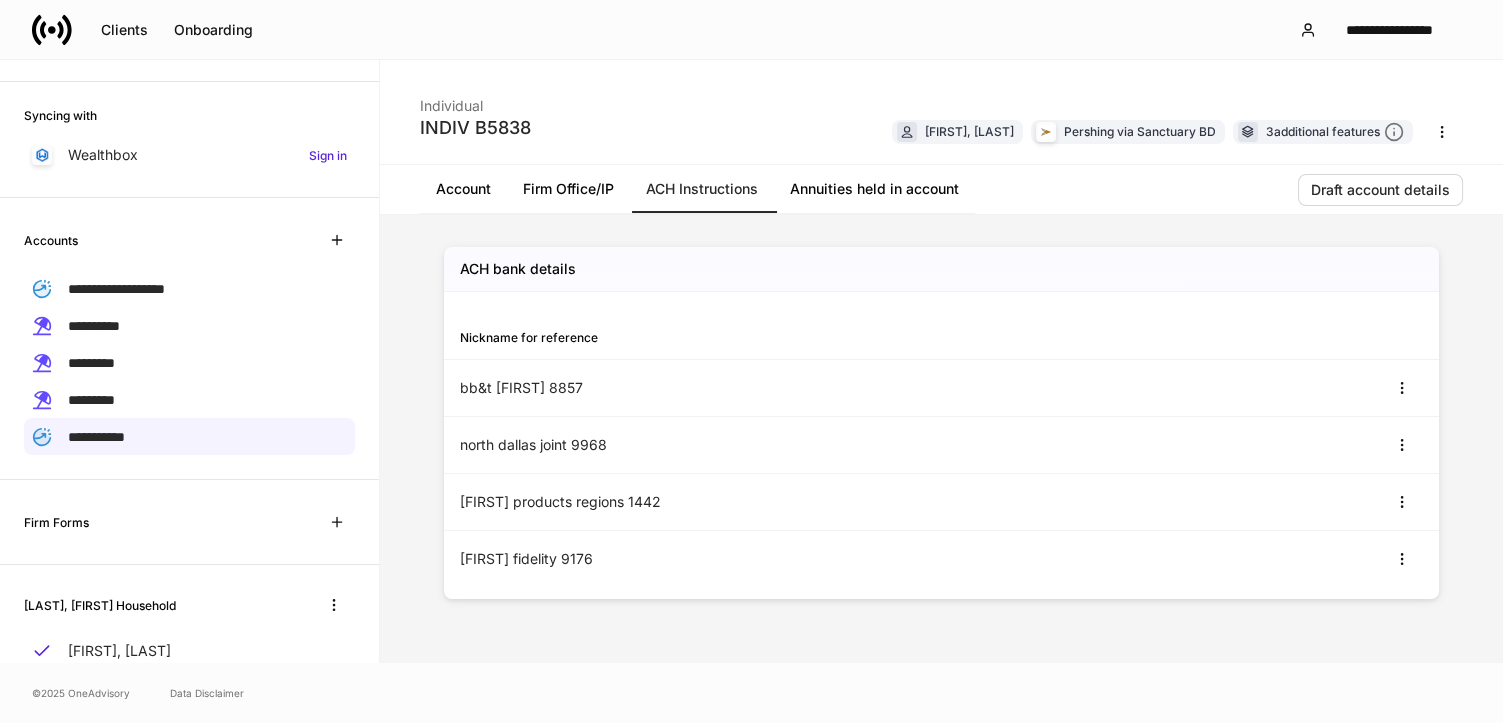 click on "bb&t [FIRST] 8857" at bounding box center (701, 388) 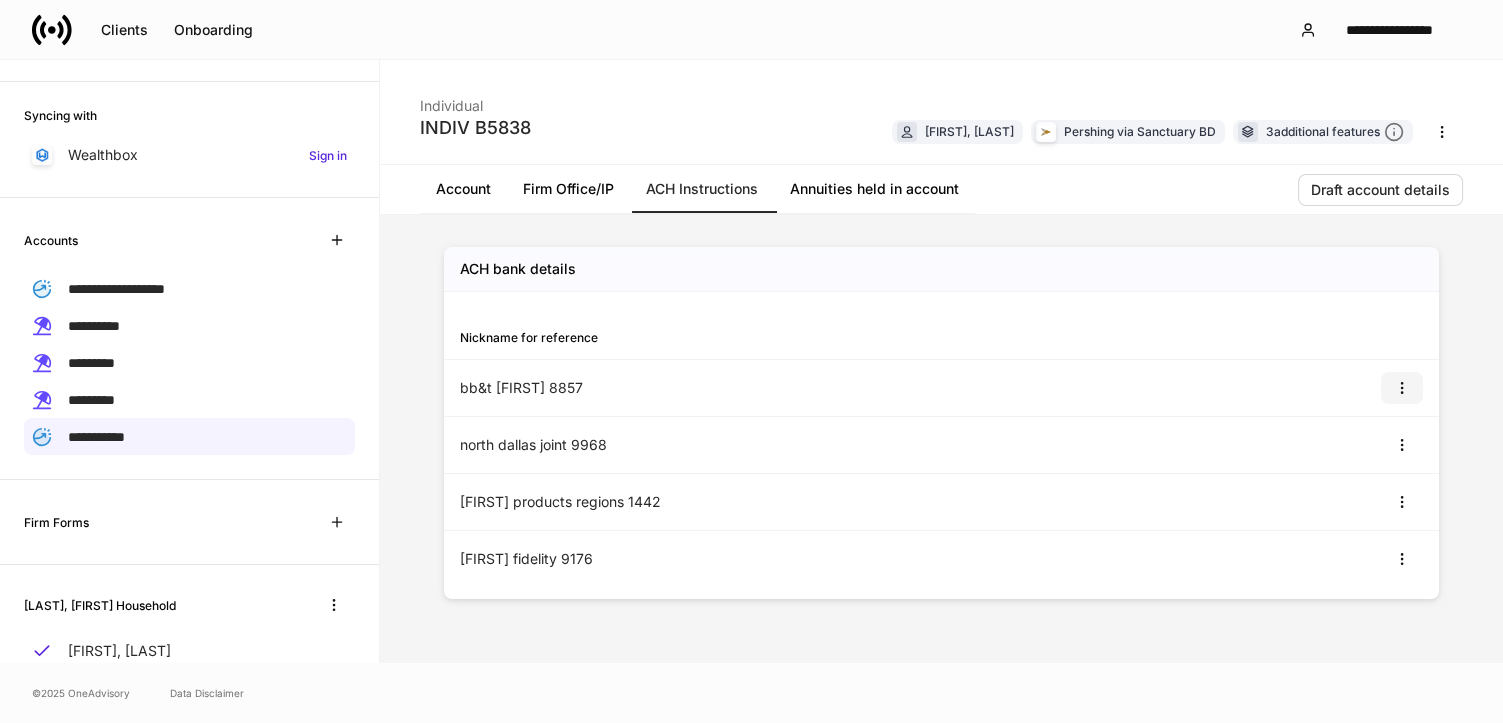 click 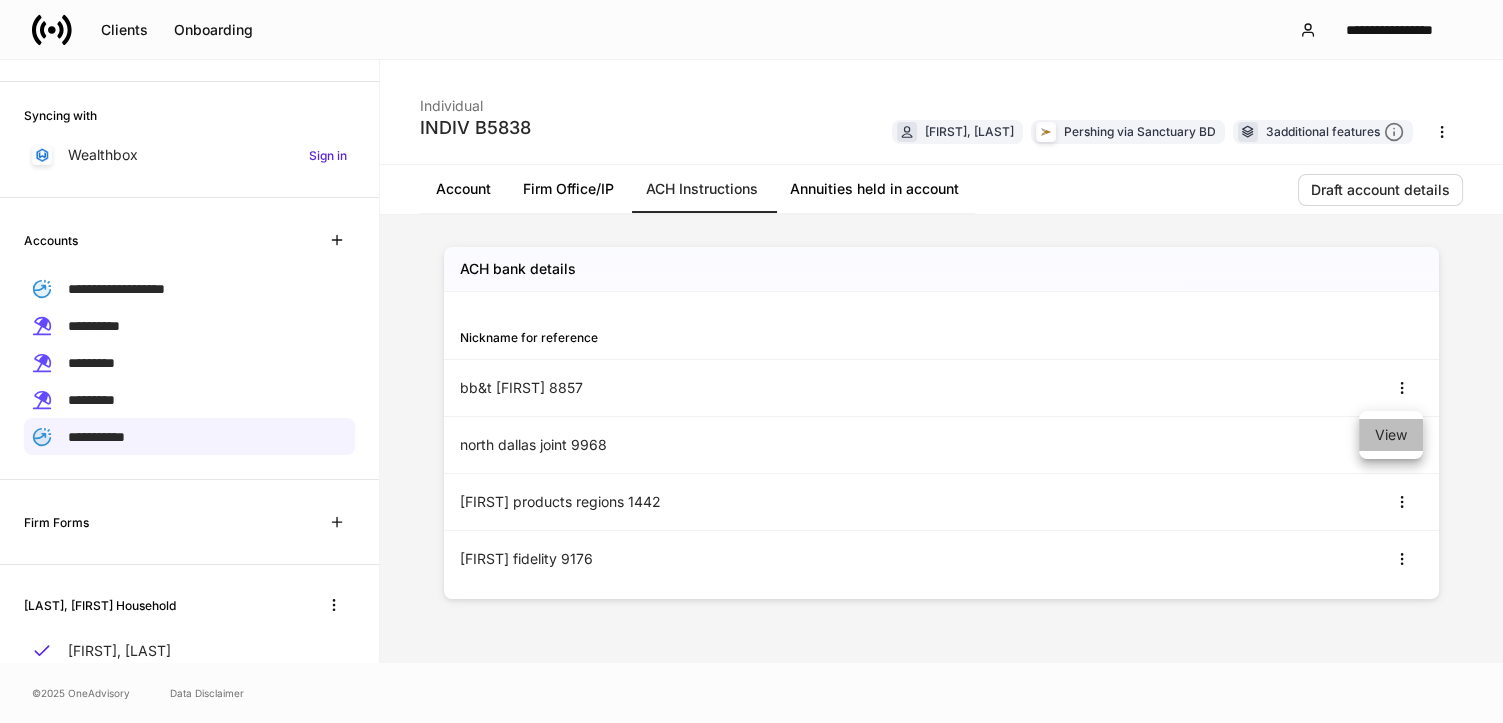 click on "View" at bounding box center [1391, 435] 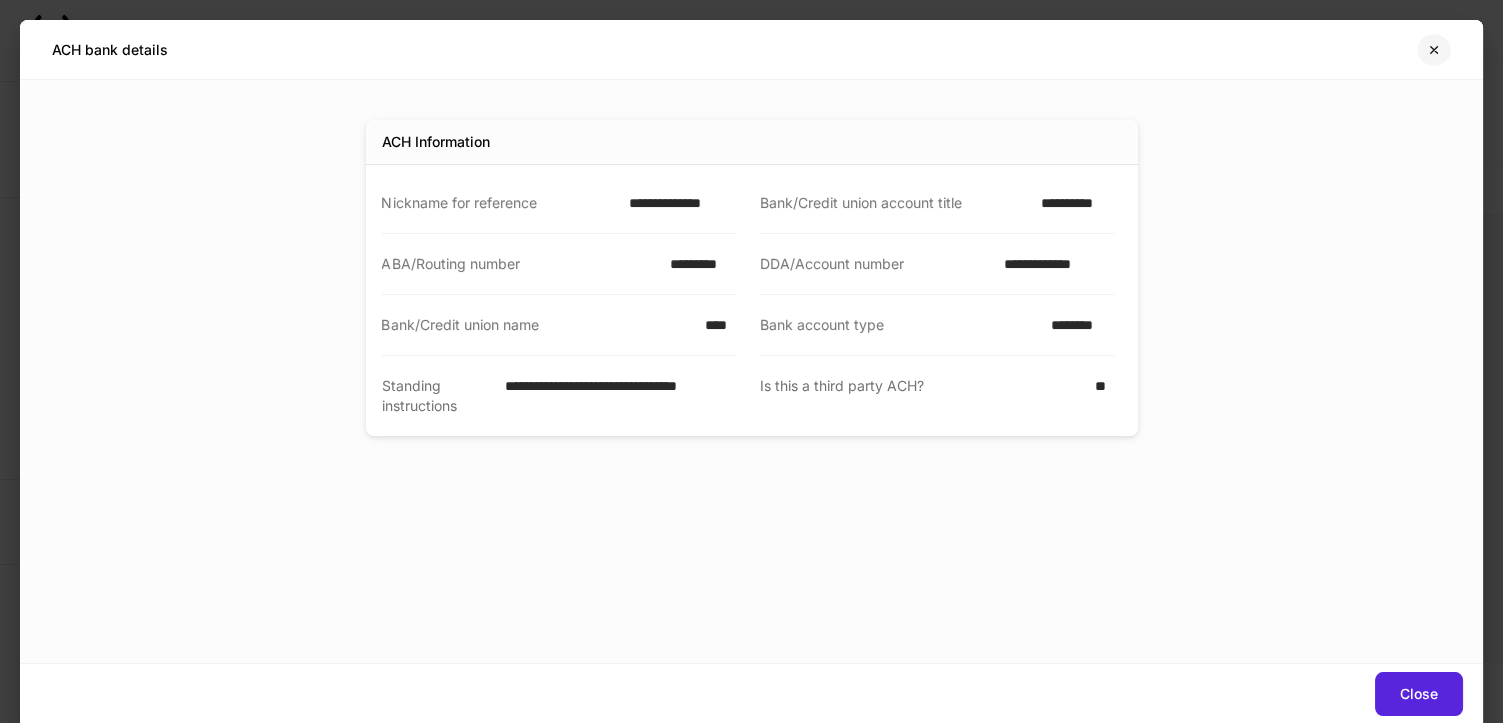 click 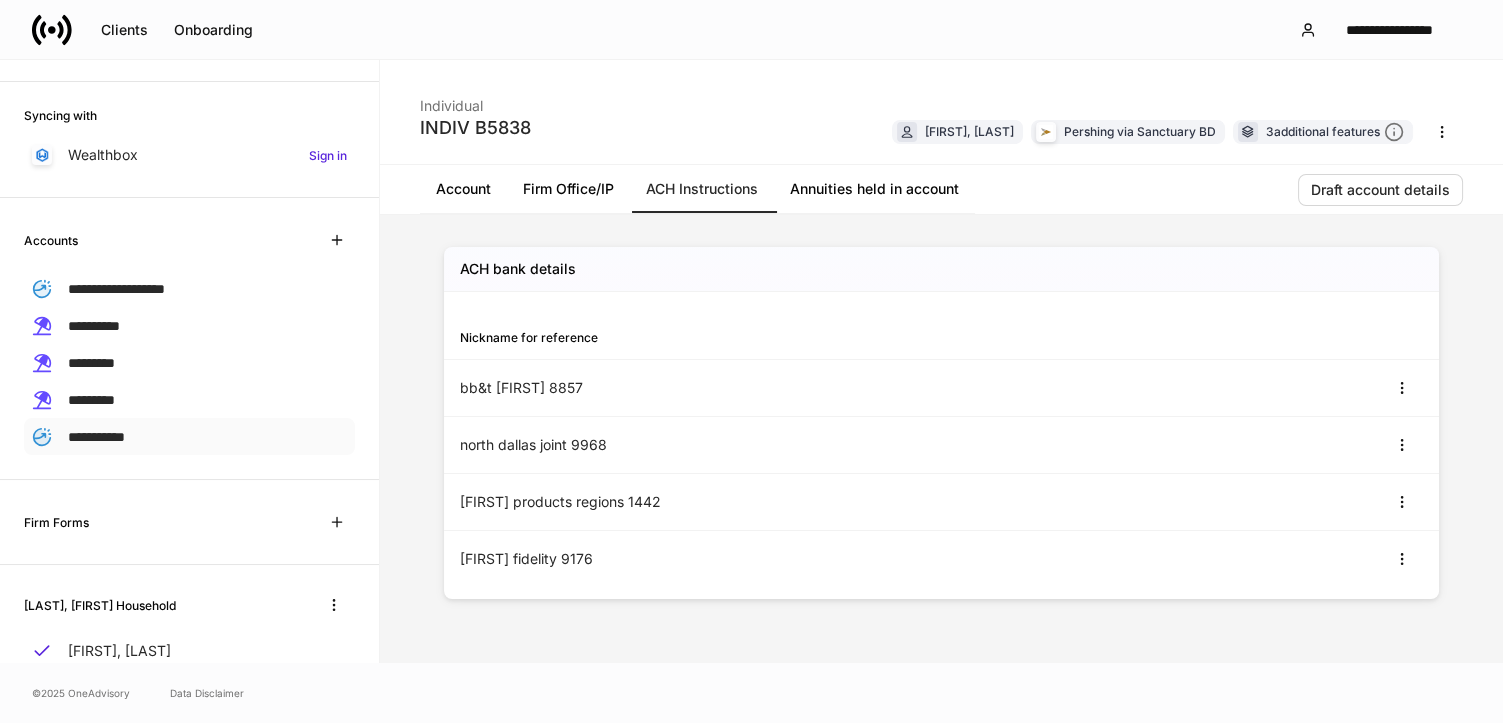 click on "**********" at bounding box center (96, 436) 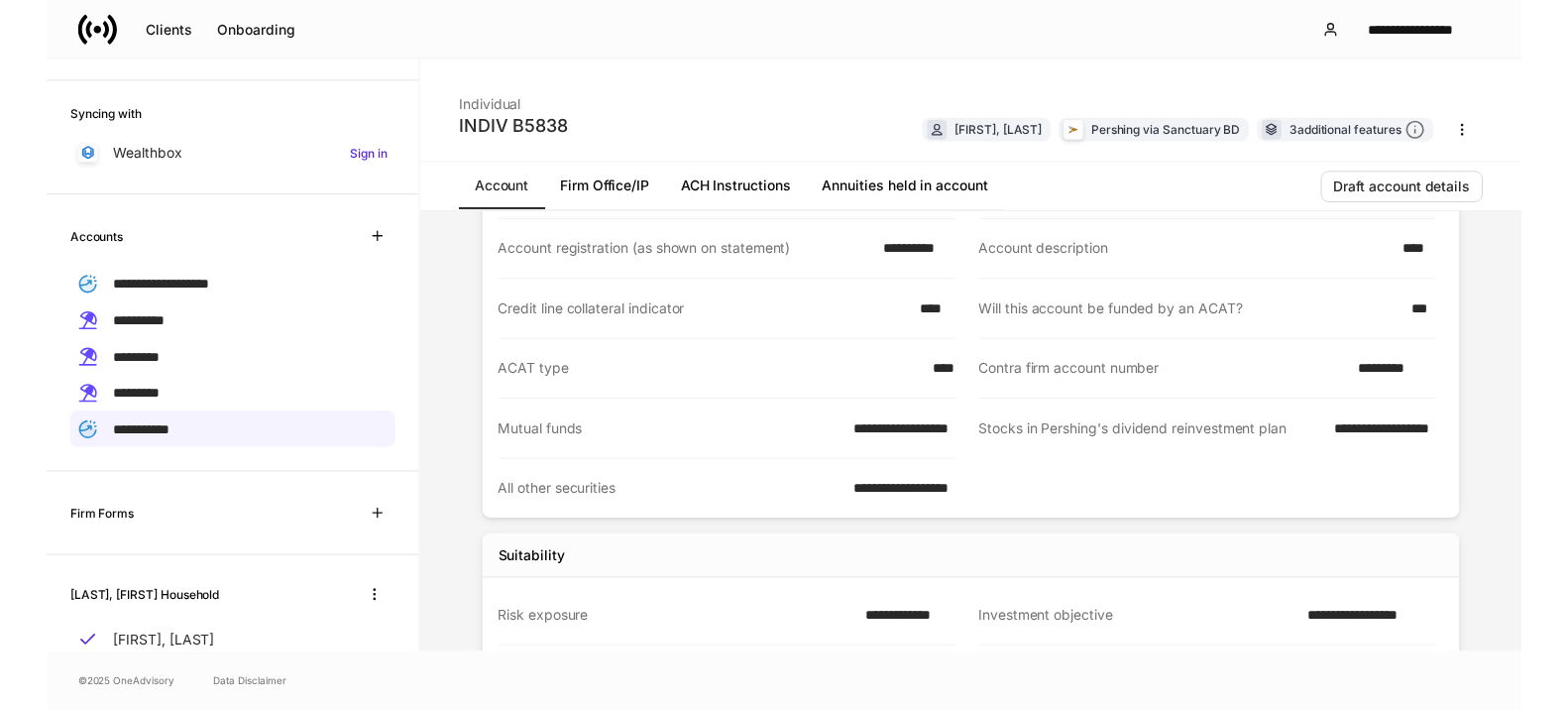 scroll, scrollTop: 0, scrollLeft: 0, axis: both 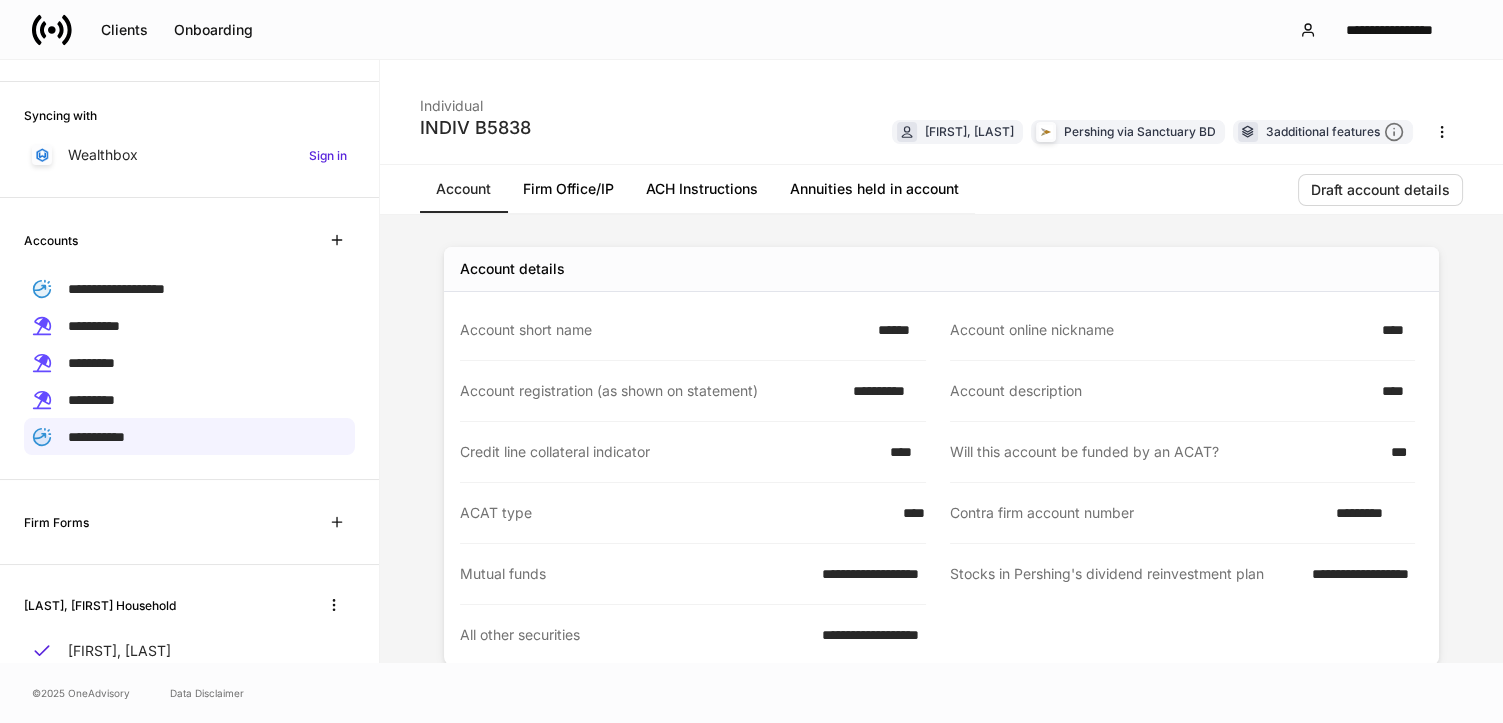 click on "ACH Instructions" at bounding box center (702, 189) 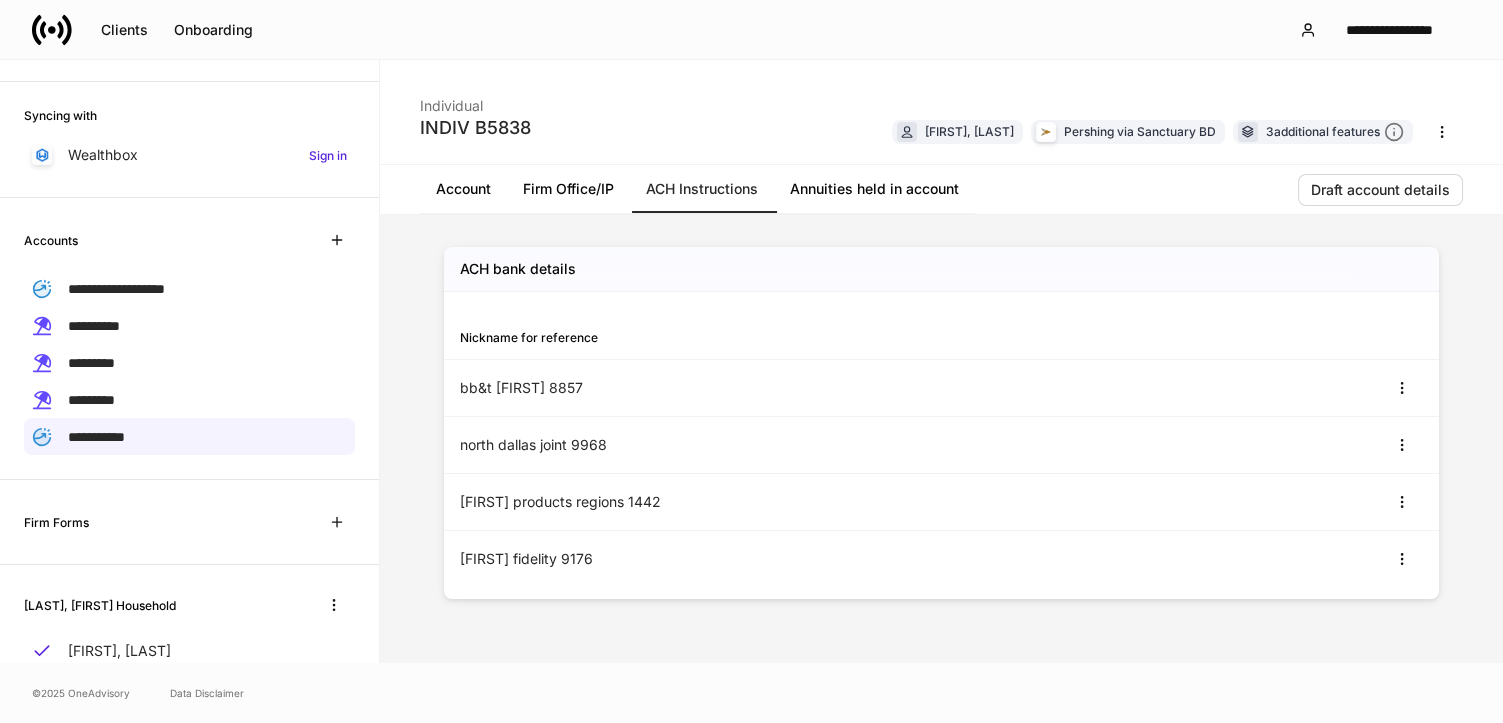 click on "bb&t [FIRST] 8857" at bounding box center [701, 388] 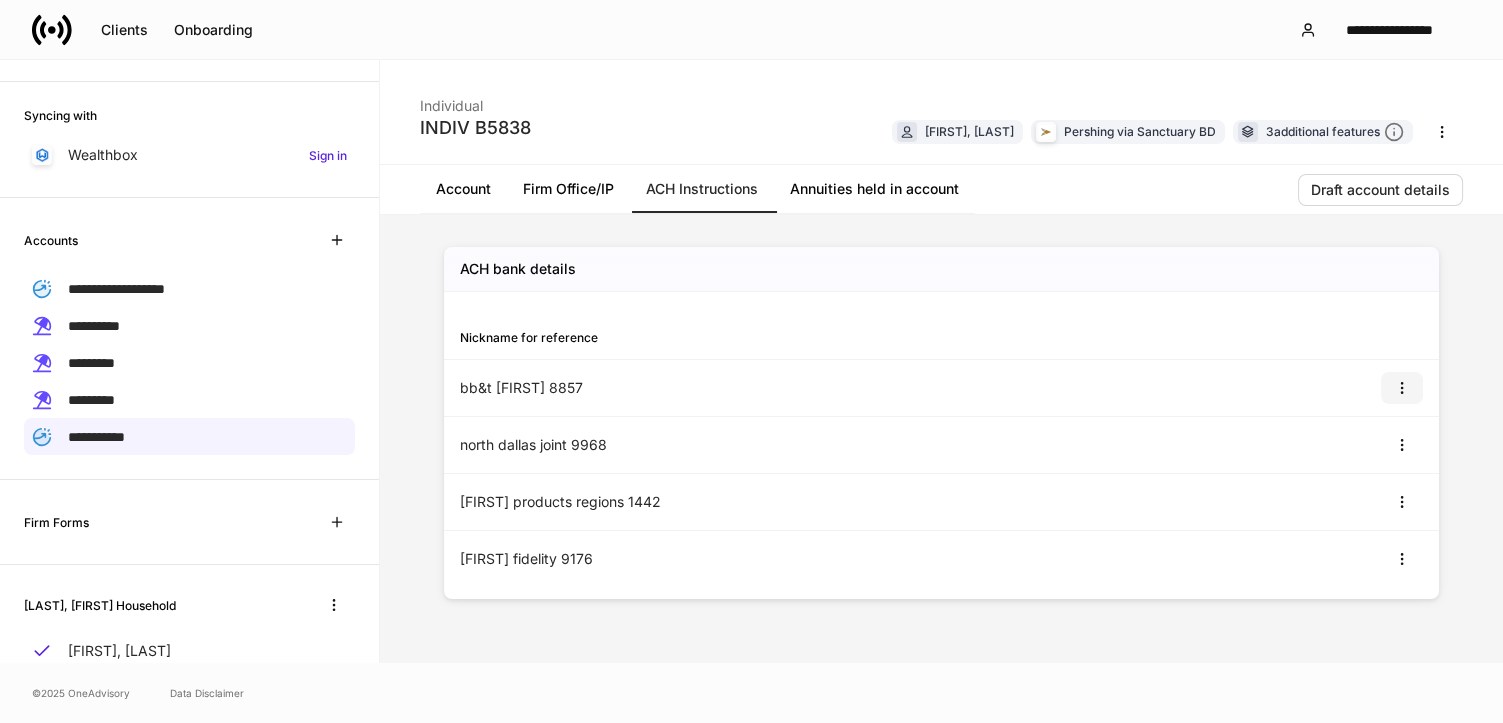 click 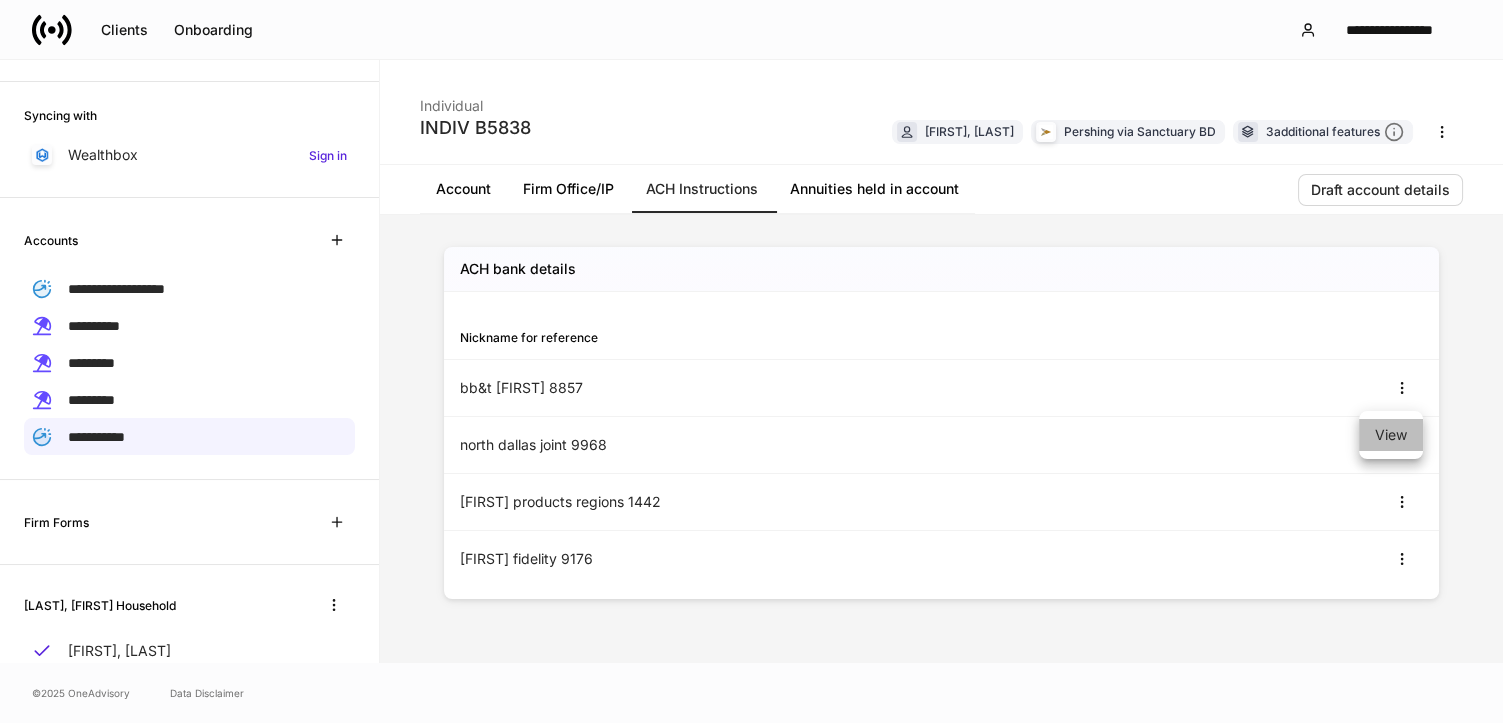 drag, startPoint x: 1398, startPoint y: 438, endPoint x: 1339, endPoint y: 424, distance: 60.63827 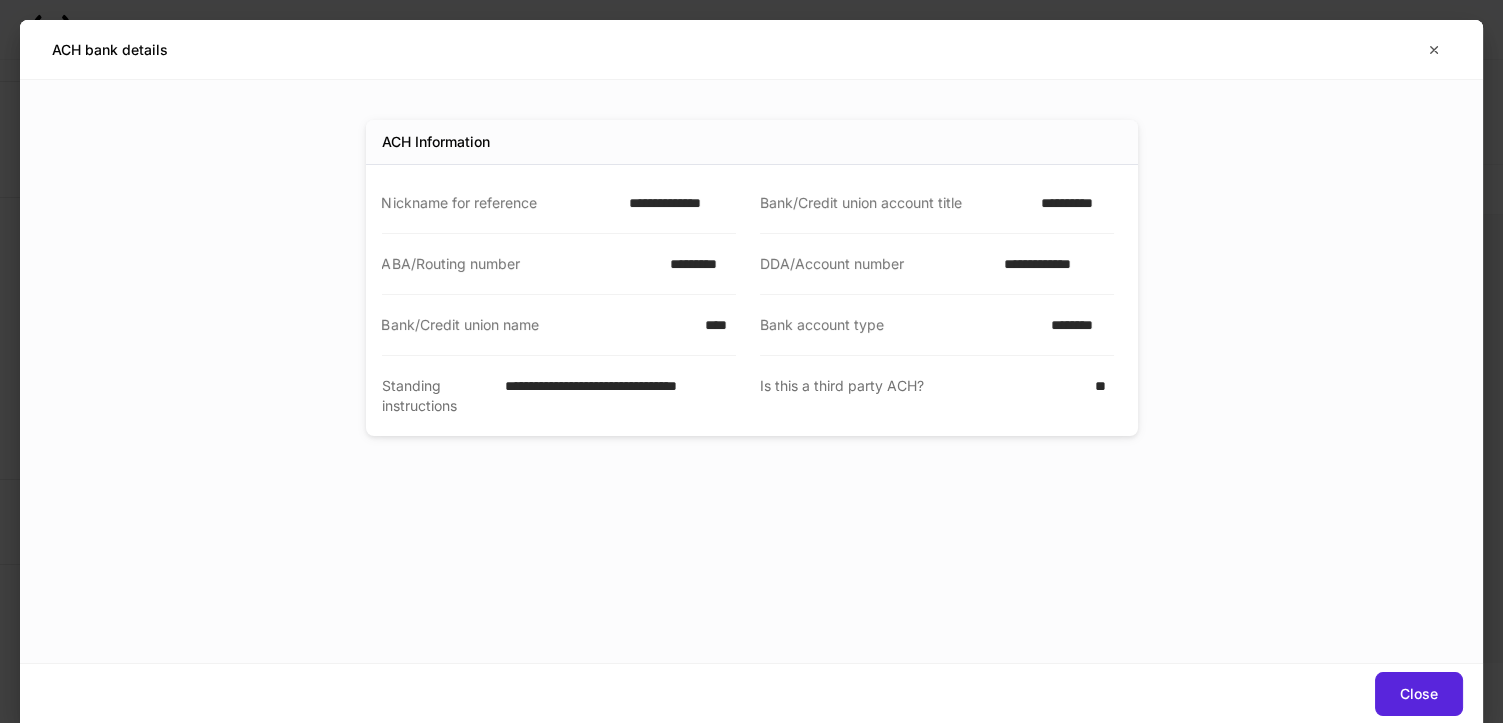 click on "**********" at bounding box center [676, 203] 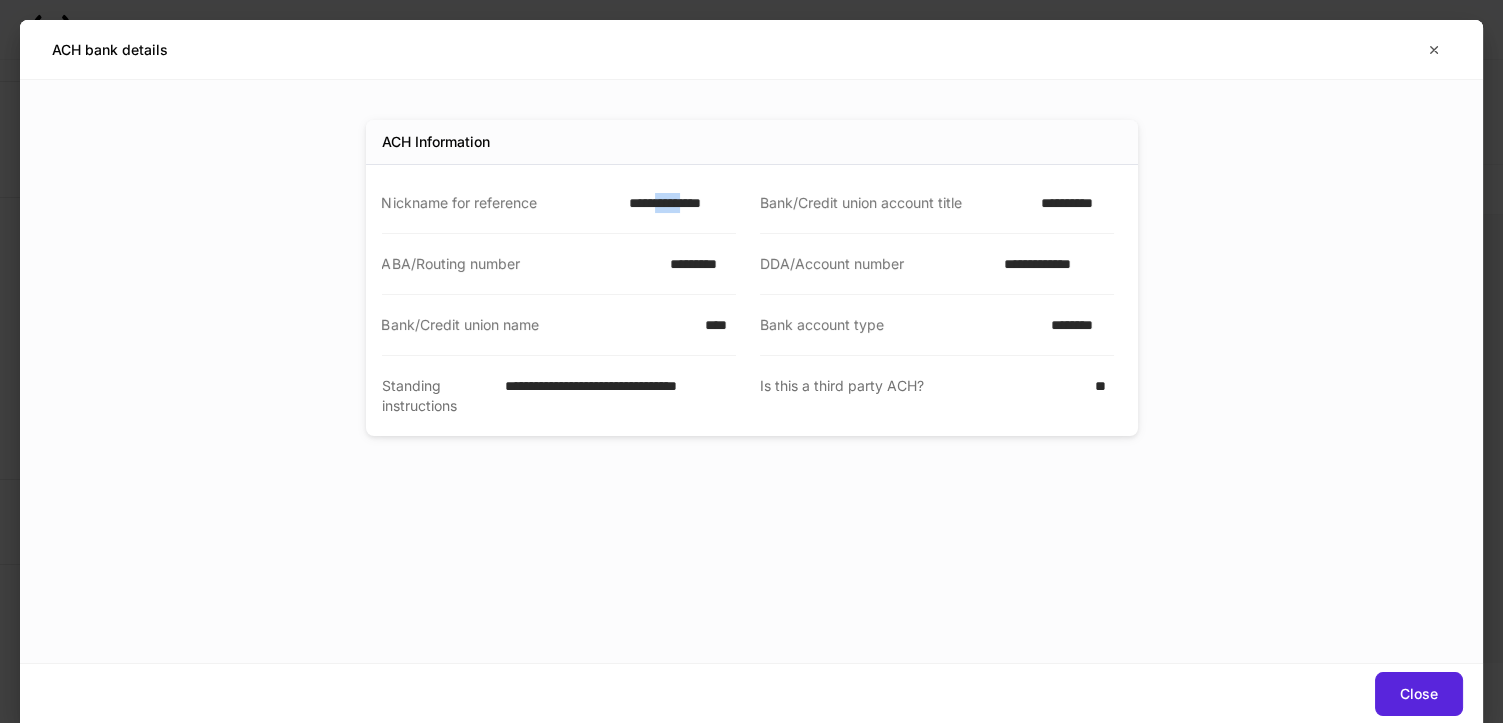 click on "**********" at bounding box center (676, 203) 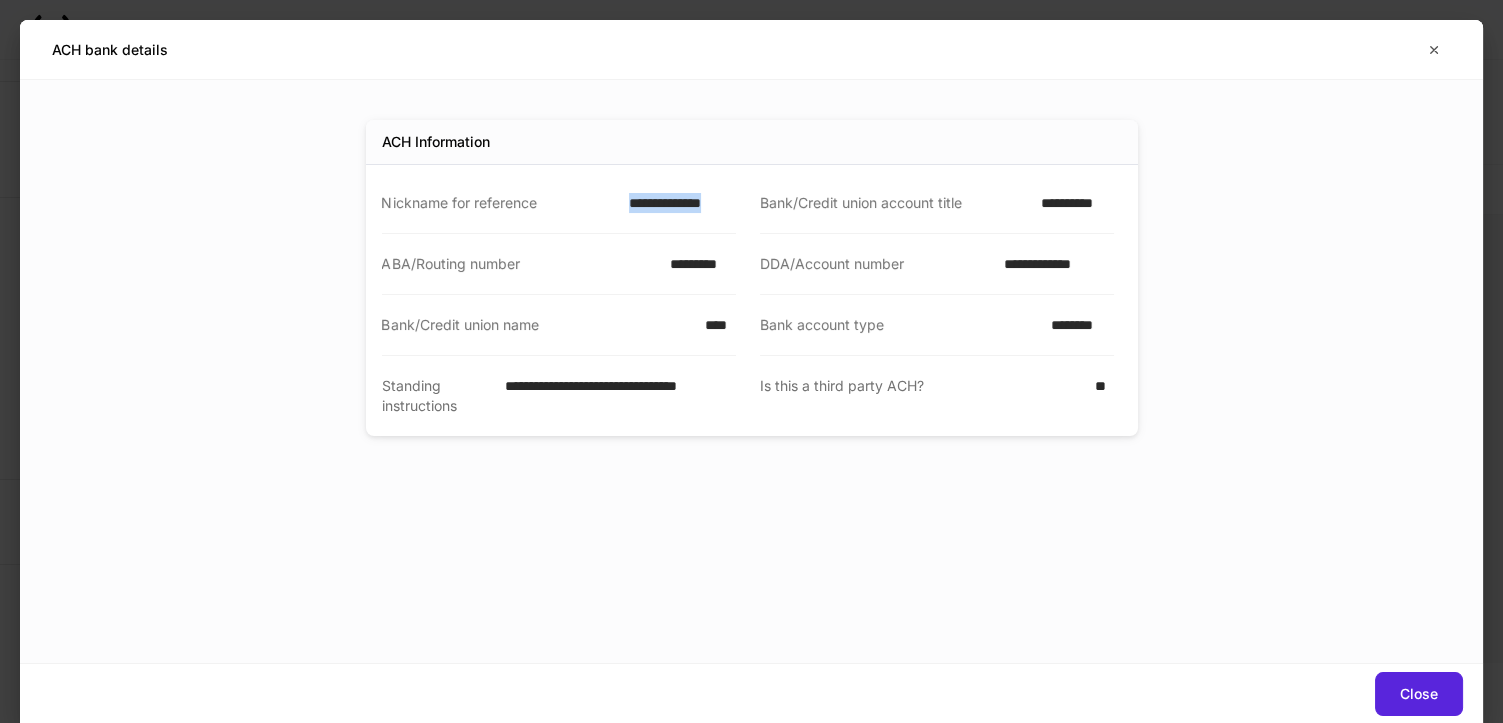 click on "**********" at bounding box center (676, 203) 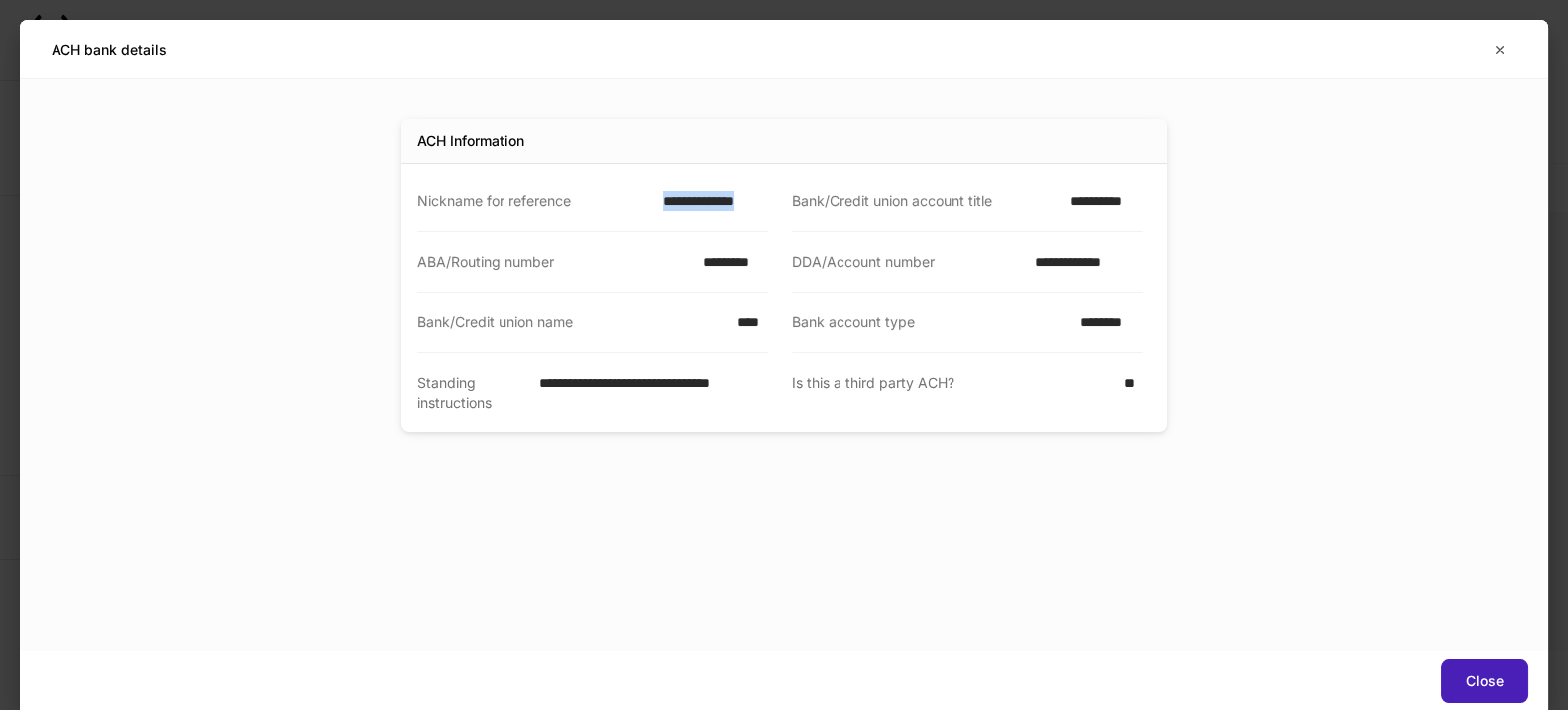 click on "Close" at bounding box center (1485, 681) 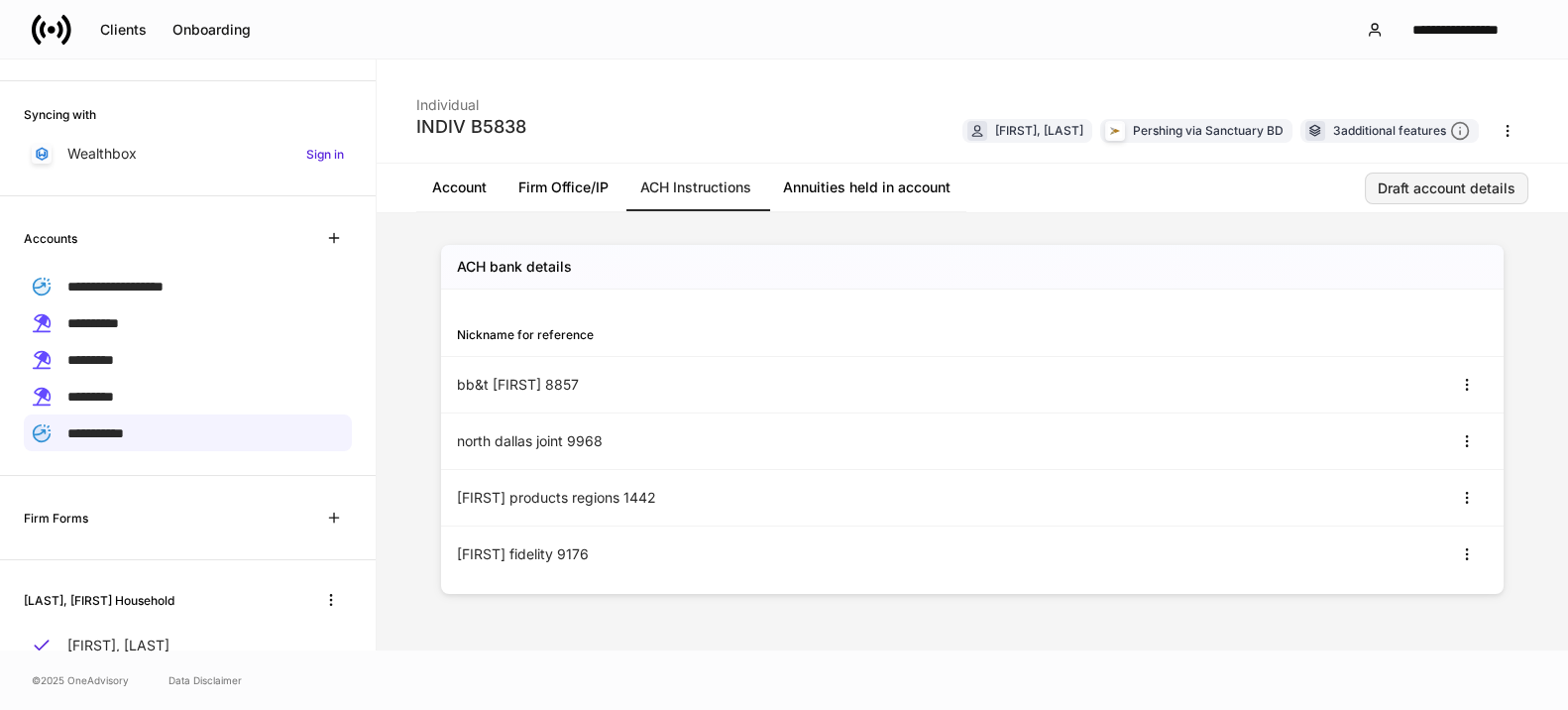 click on "Draft account details" at bounding box center [1446, 188] 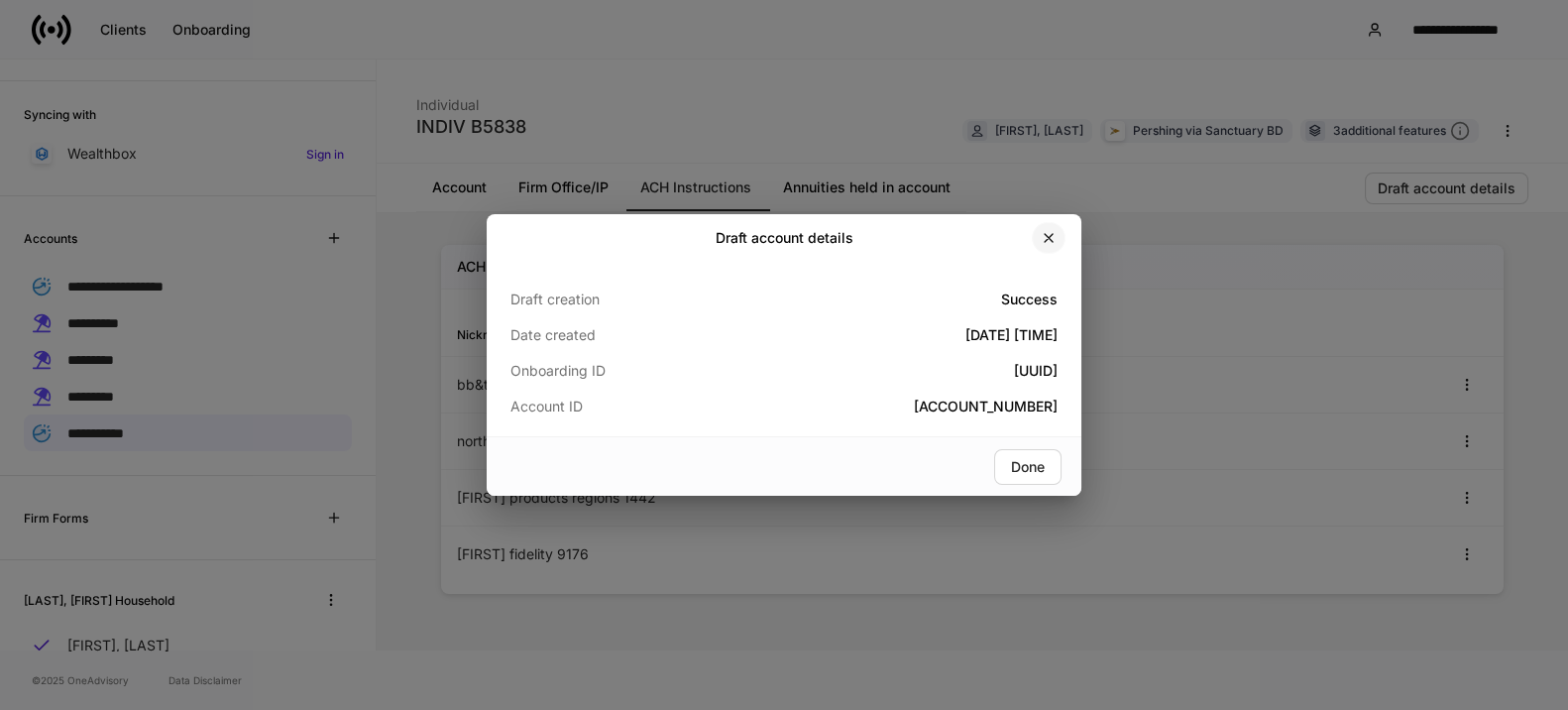 click at bounding box center [1049, 238] 